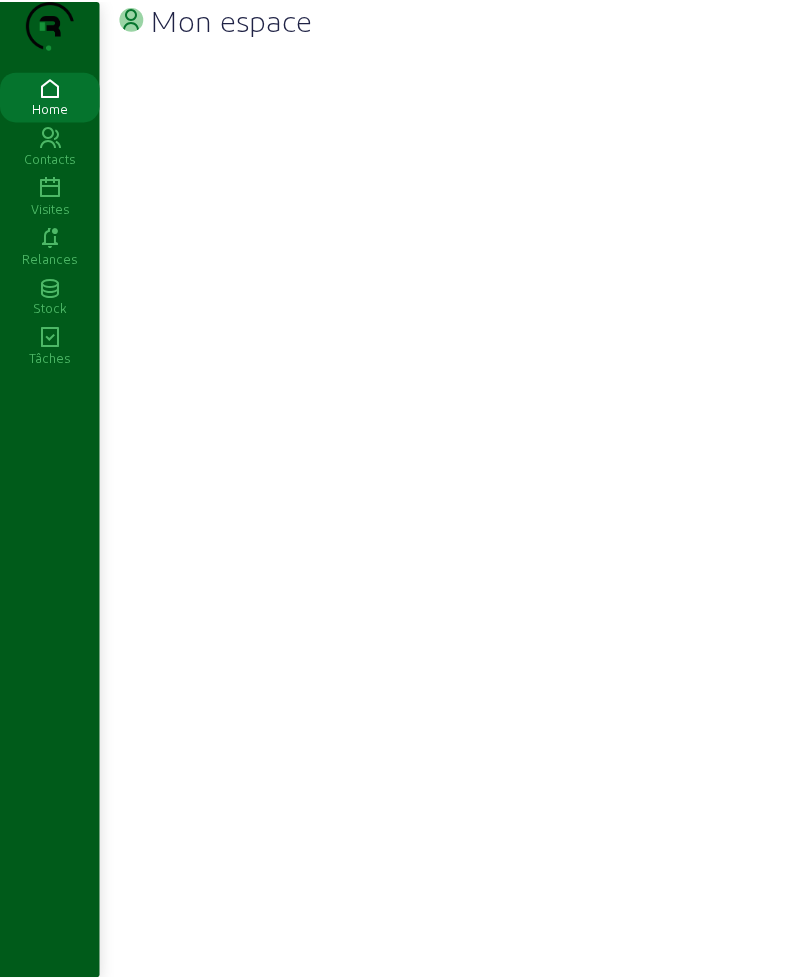 scroll, scrollTop: 0, scrollLeft: 0, axis: both 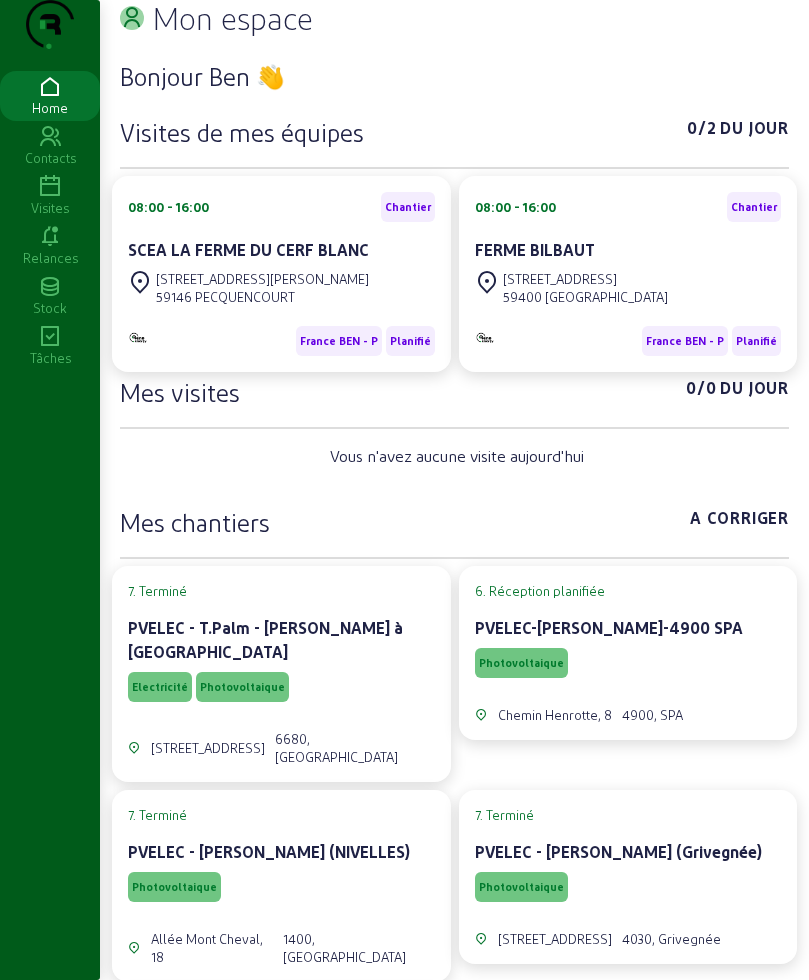 click 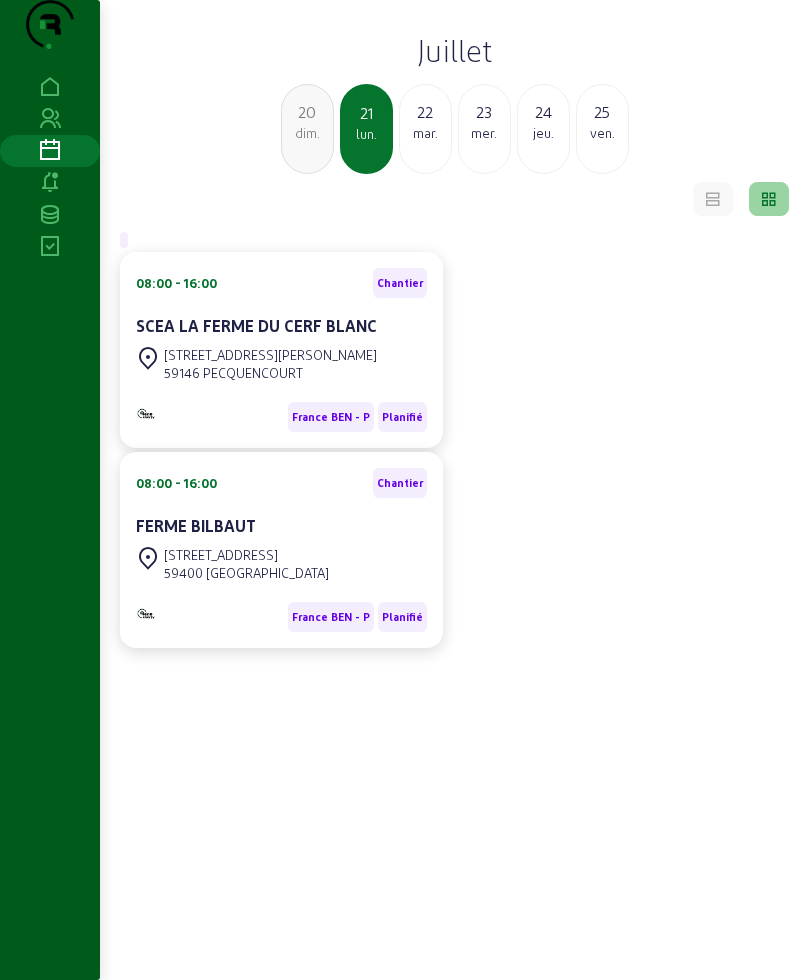 click on "mar." 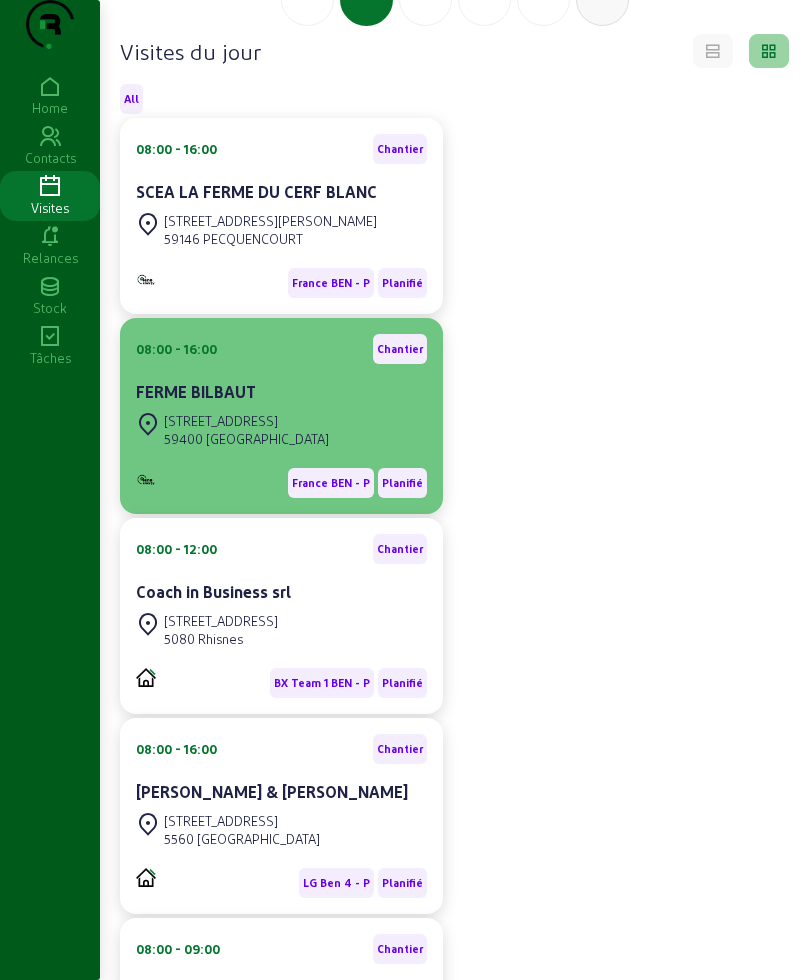 scroll, scrollTop: 125, scrollLeft: 0, axis: vertical 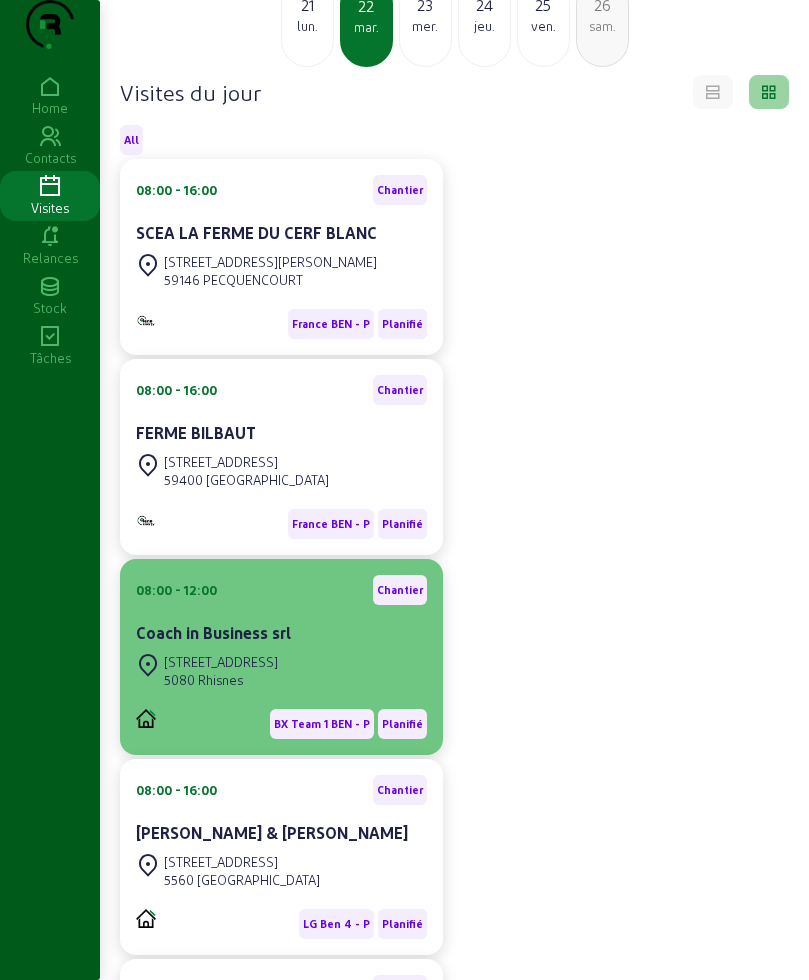 click on "Coach in Business srl" 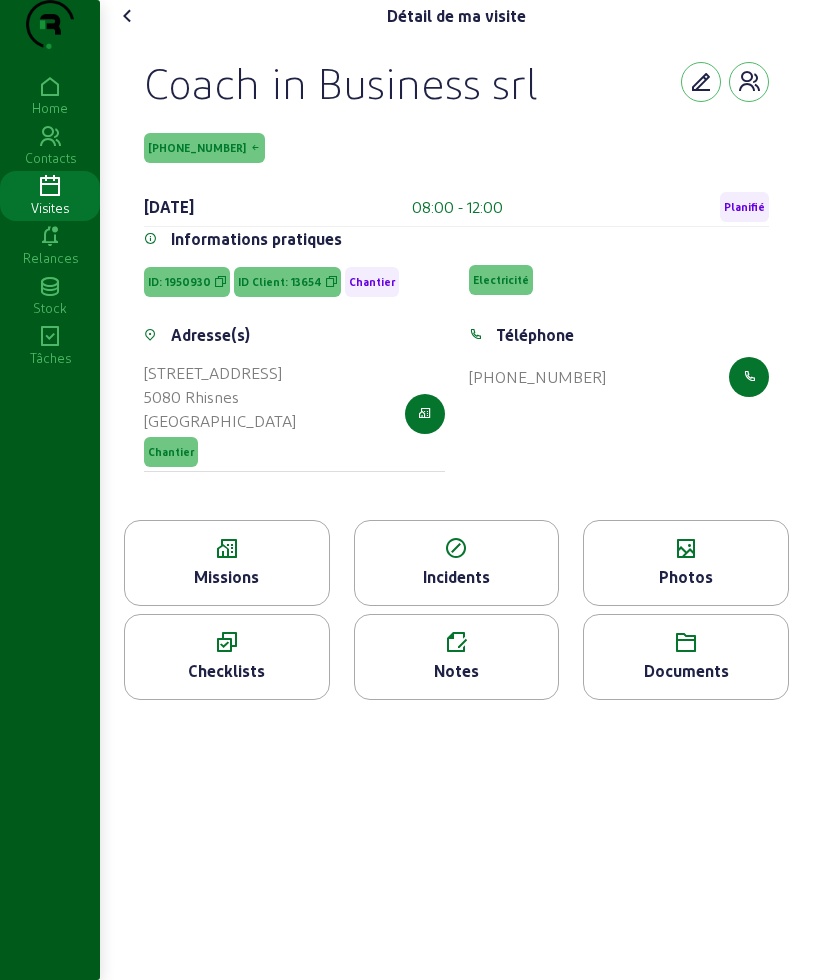 drag, startPoint x: 125, startPoint y: 102, endPoint x: 626, endPoint y: 490, distance: 633.6758 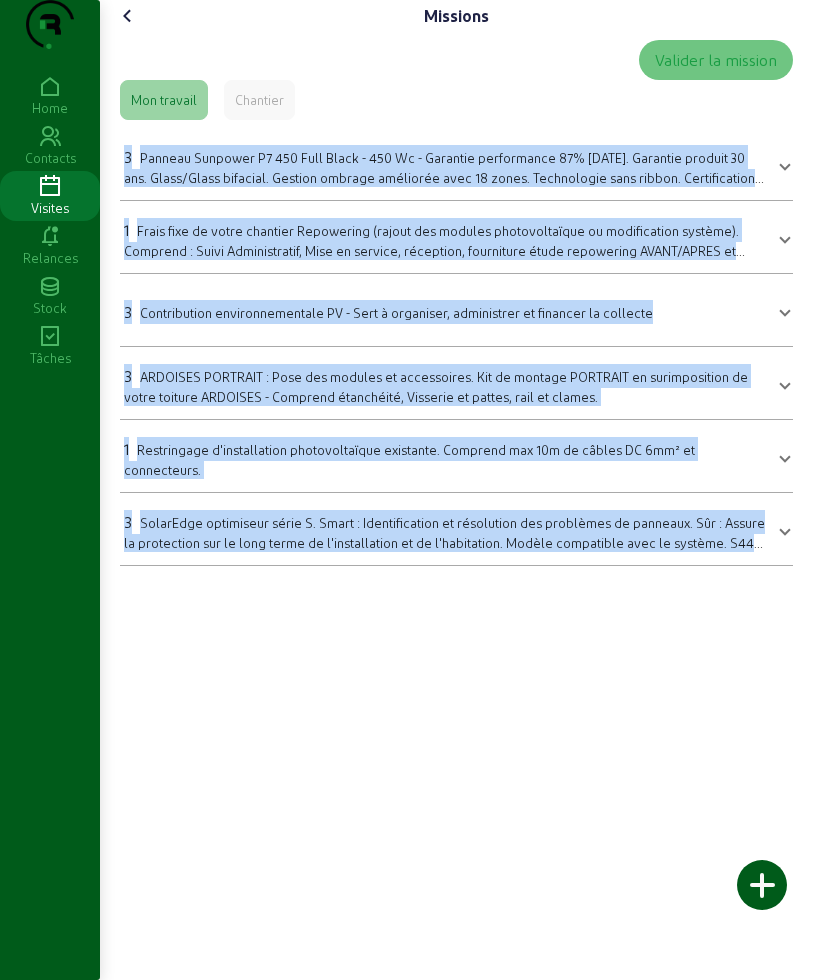 drag, startPoint x: 353, startPoint y: 398, endPoint x: 815, endPoint y: 631, distance: 517.4292 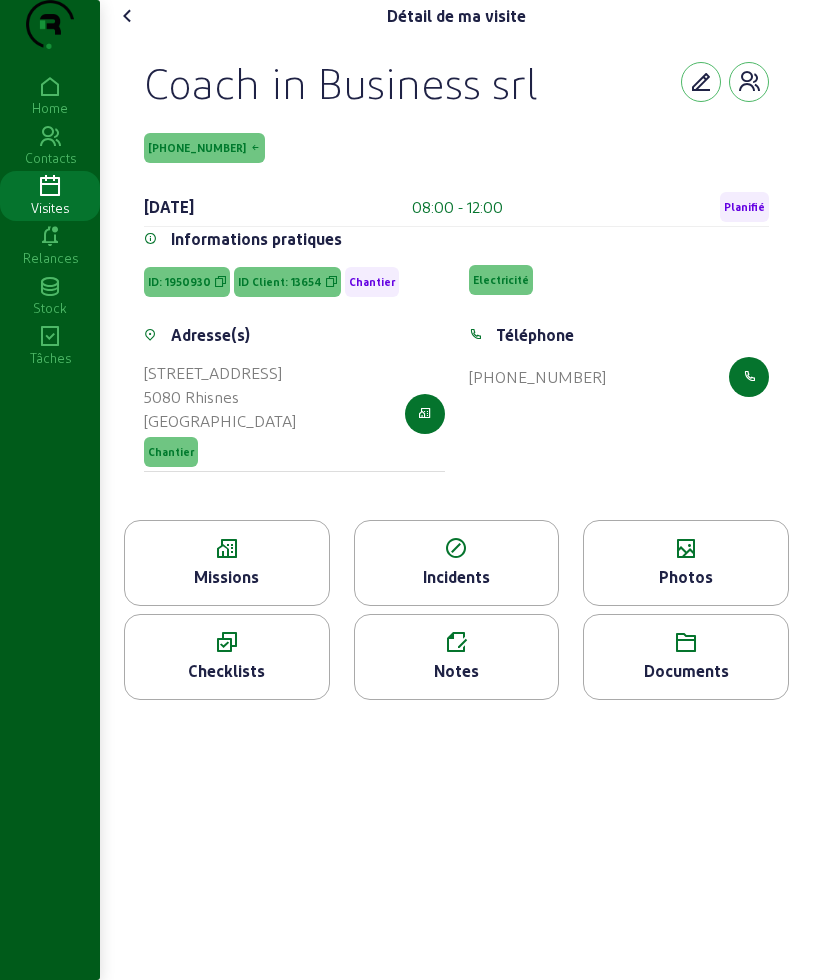 click on "Photos" 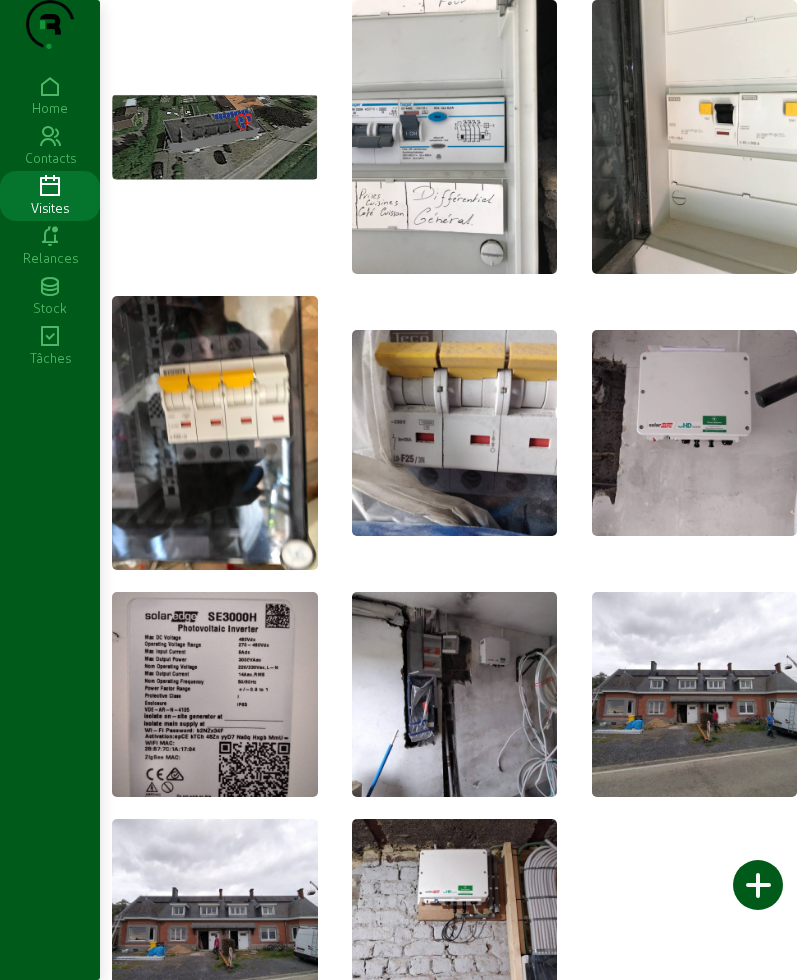 scroll, scrollTop: 175, scrollLeft: 0, axis: vertical 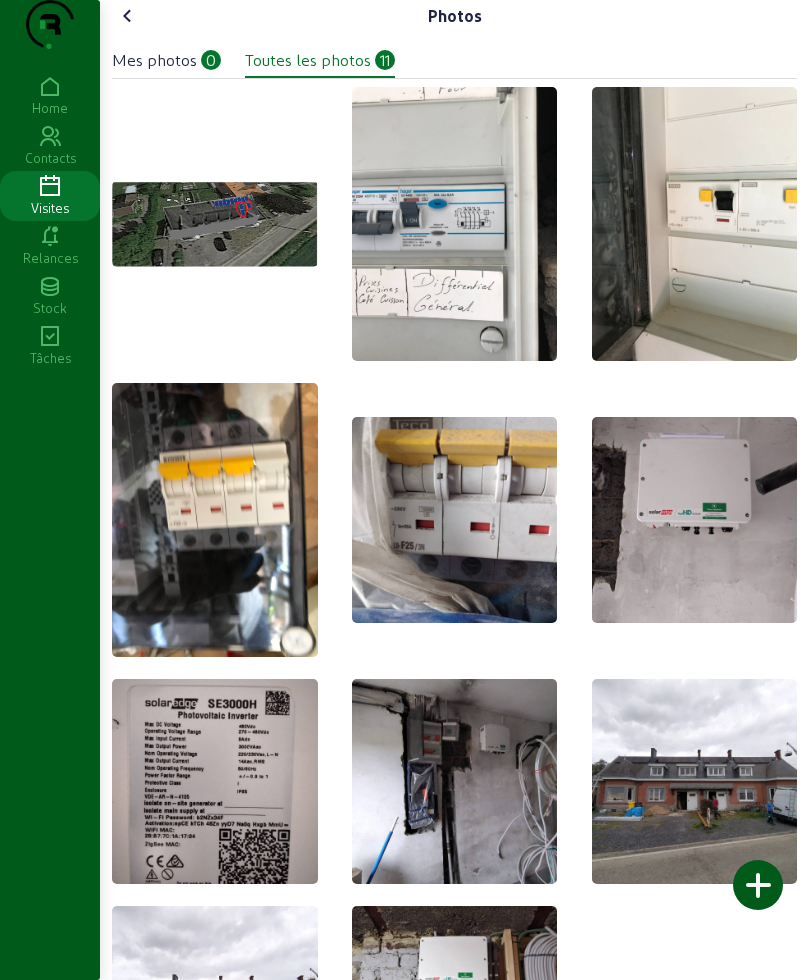 click 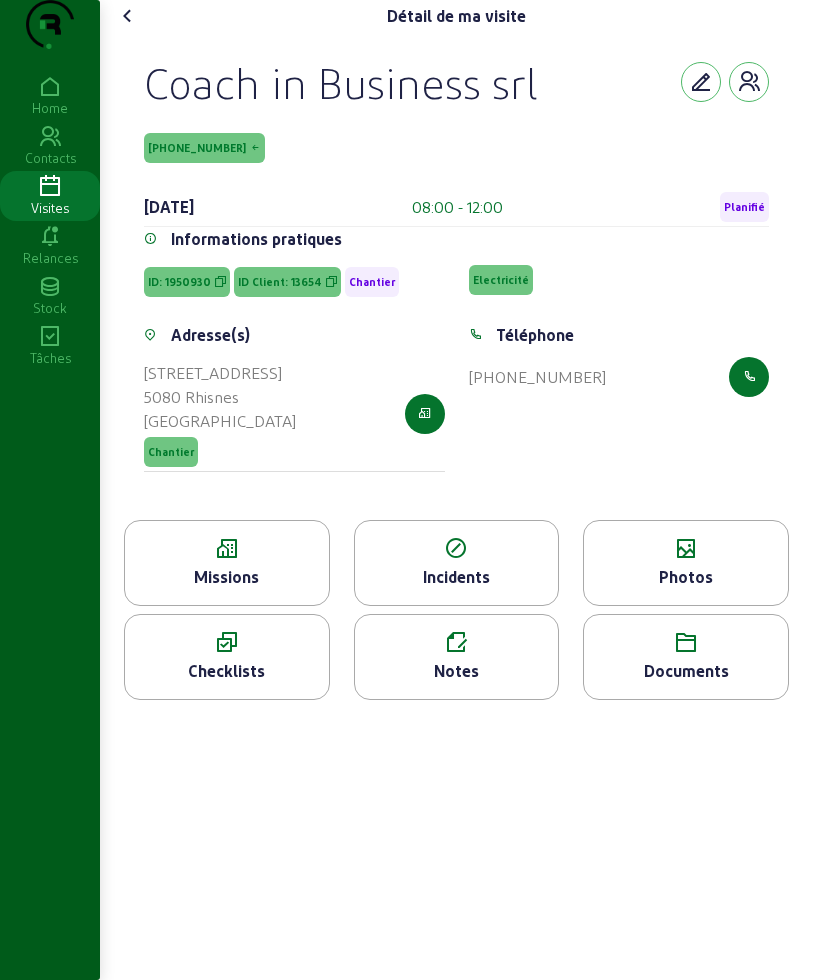 click on "Documents" 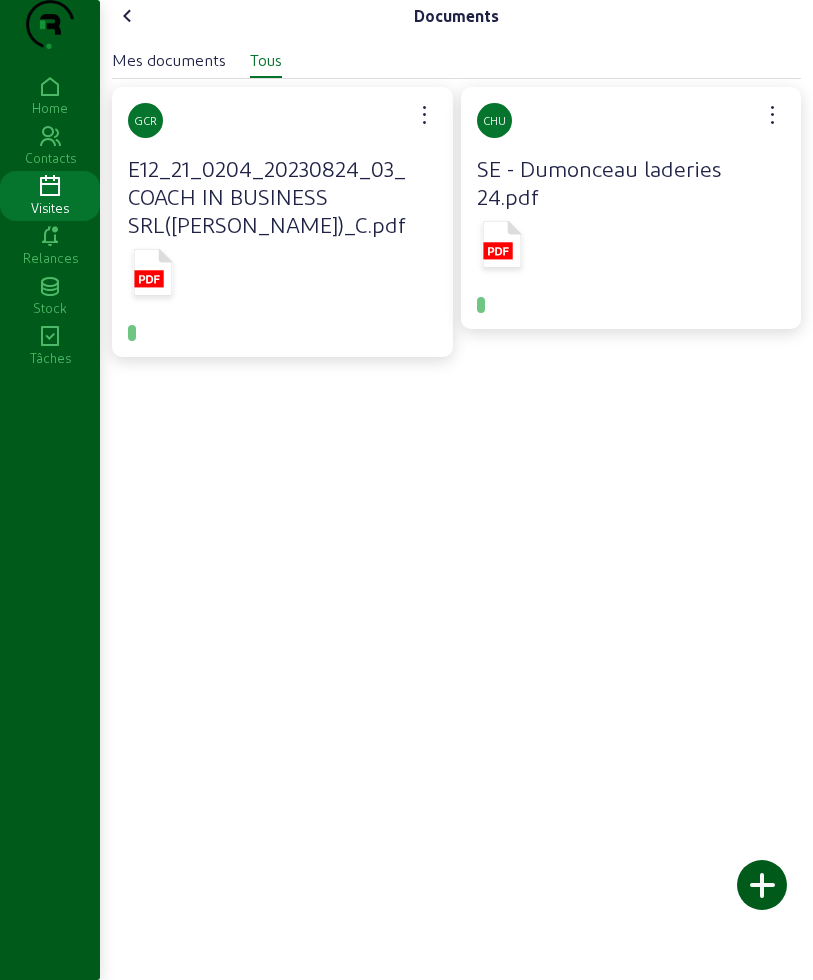 click 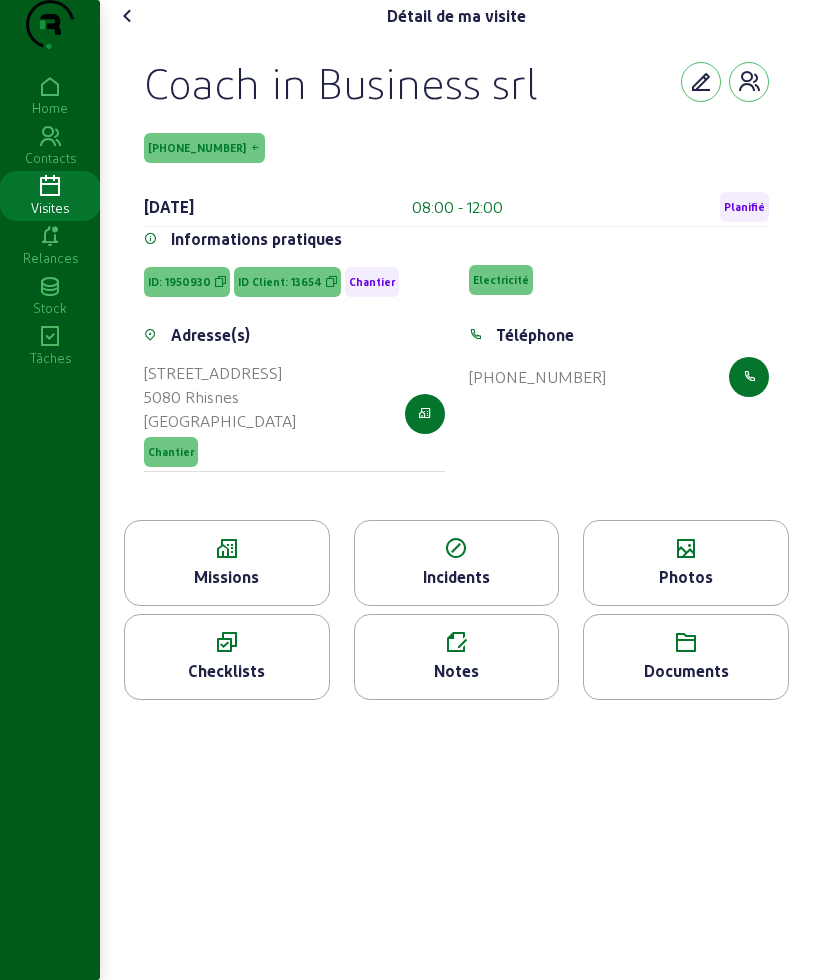 click on "Missions" 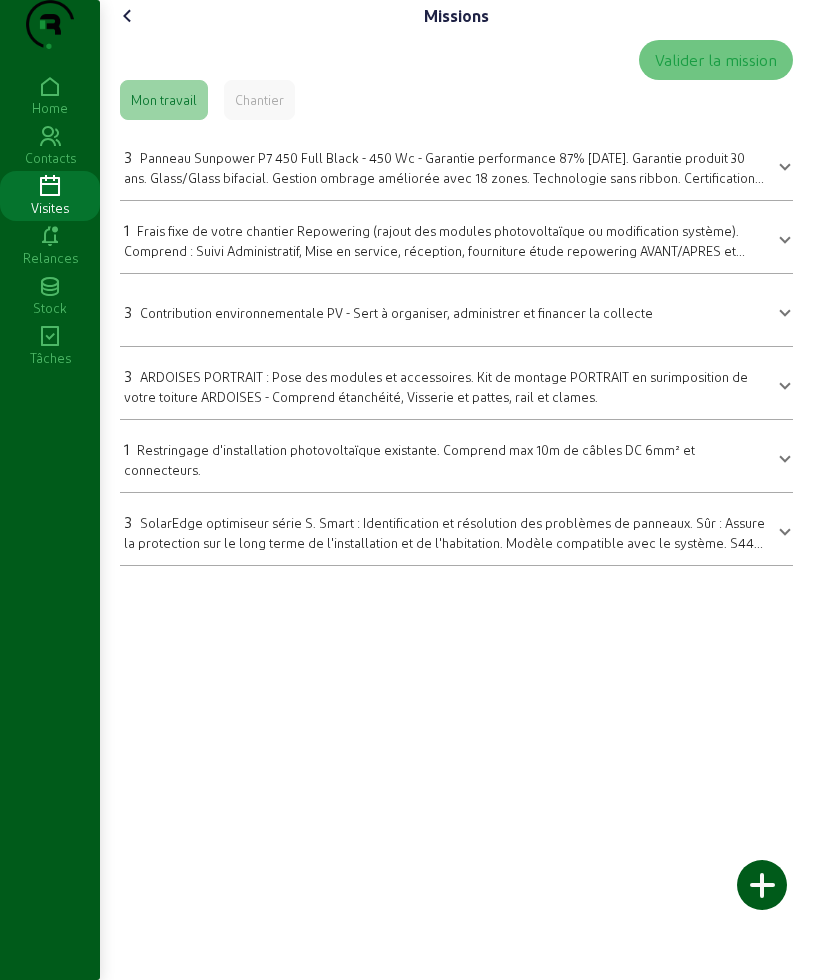 click 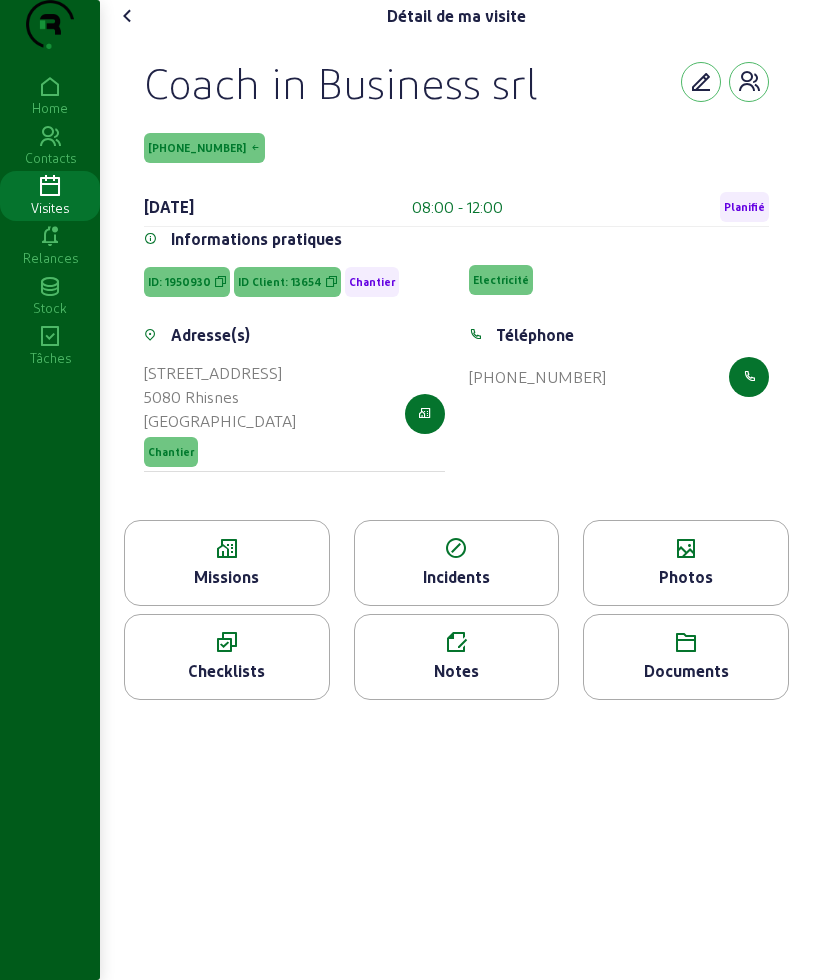 click 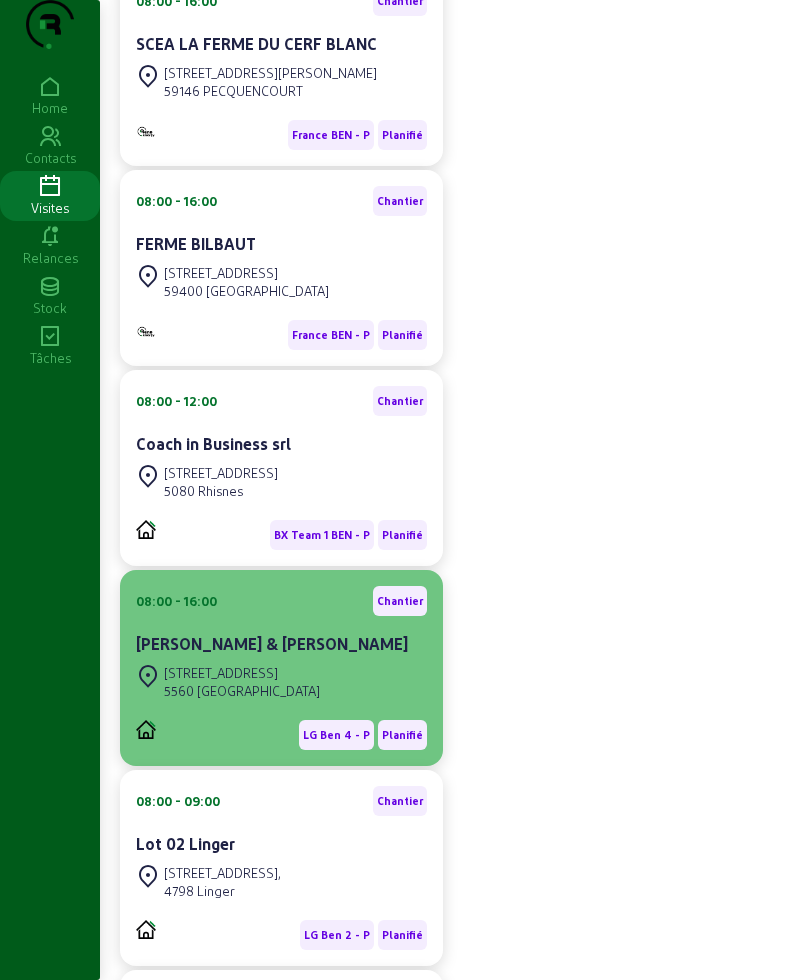 scroll, scrollTop: 375, scrollLeft: 0, axis: vertical 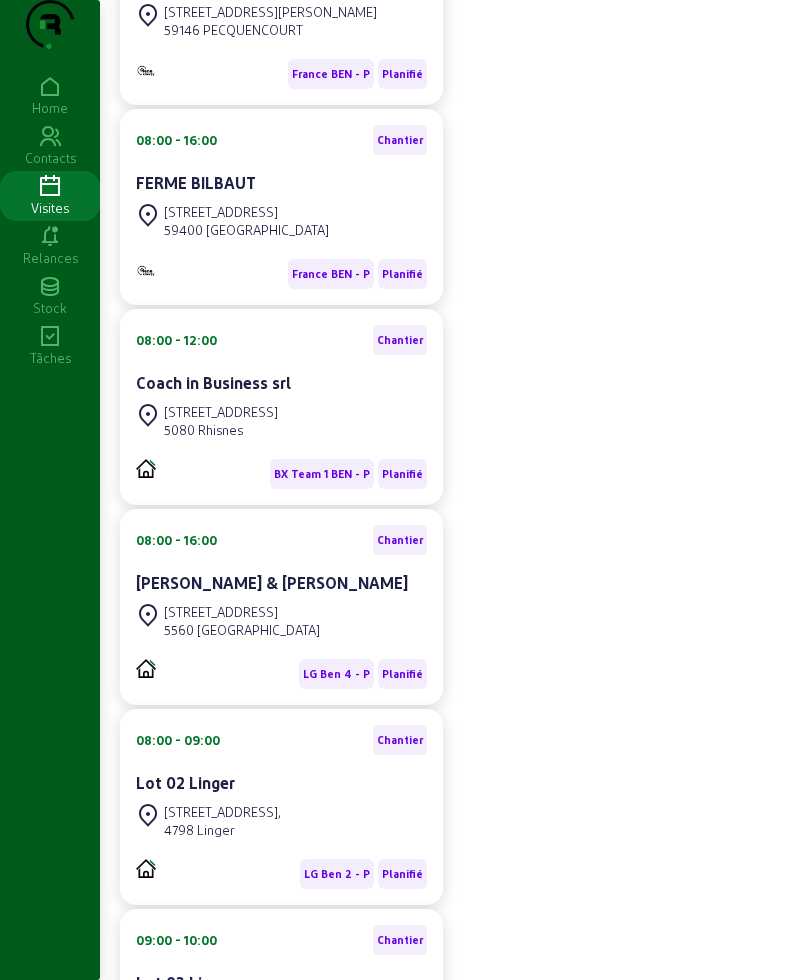 click on "[PERSON_NAME] & [PERSON_NAME]" 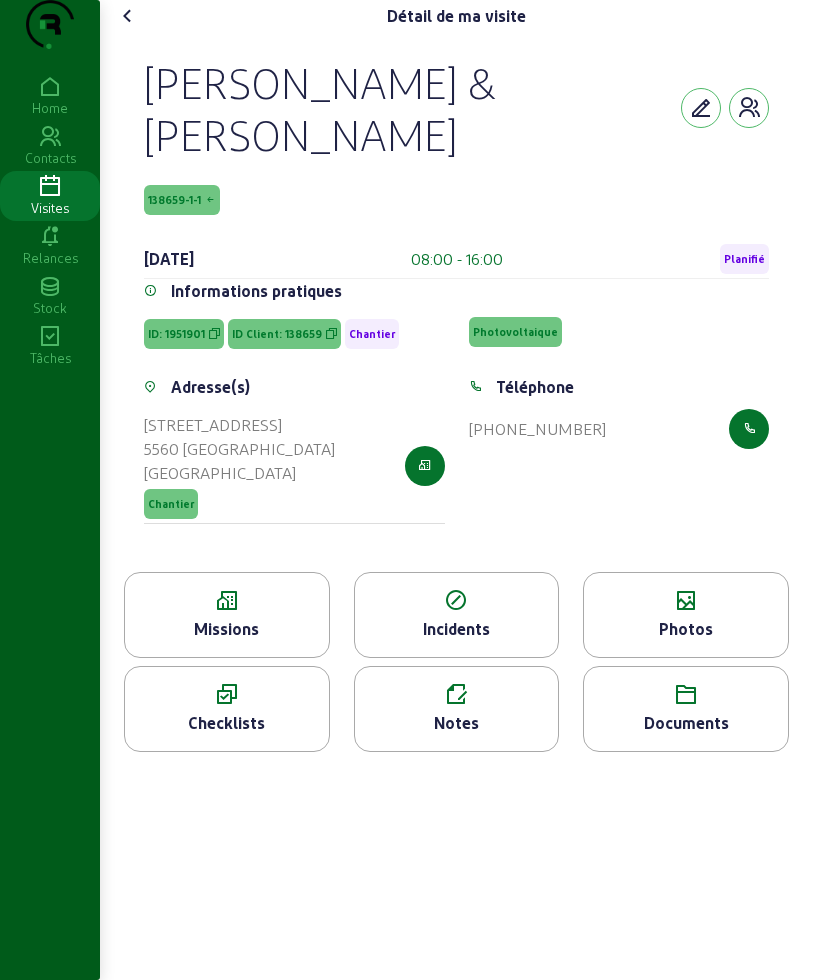 drag, startPoint x: 144, startPoint y: 98, endPoint x: 637, endPoint y: 518, distance: 647.6488 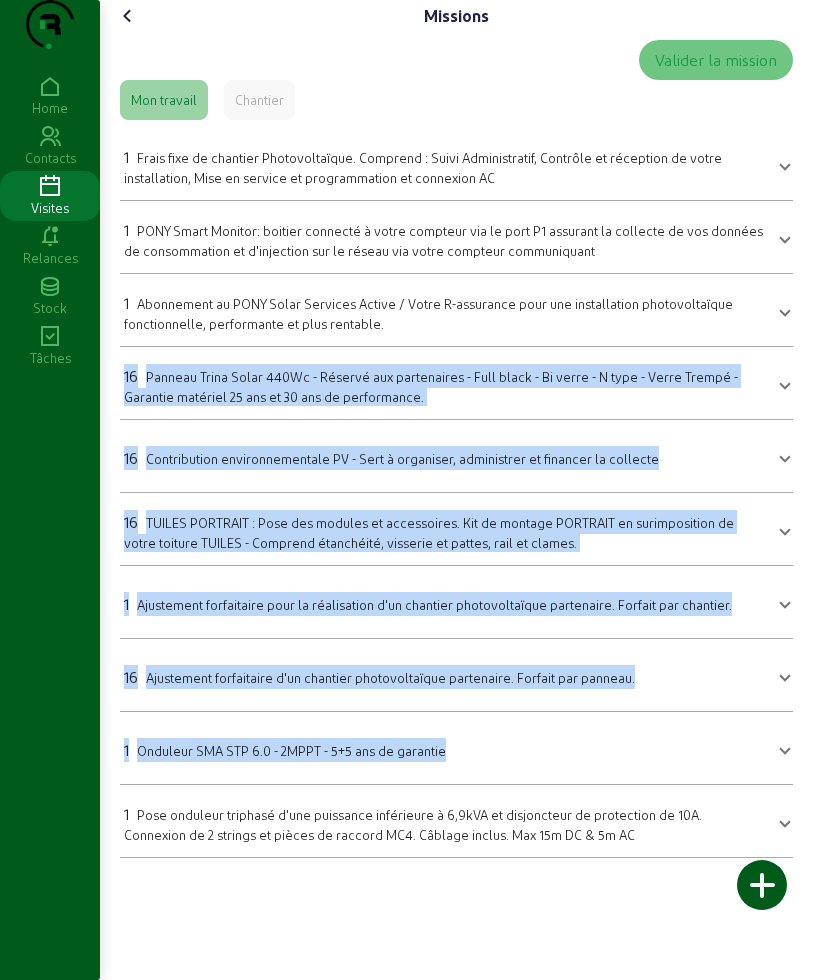 drag, startPoint x: 117, startPoint y: 412, endPoint x: 551, endPoint y: 825, distance: 599.1035 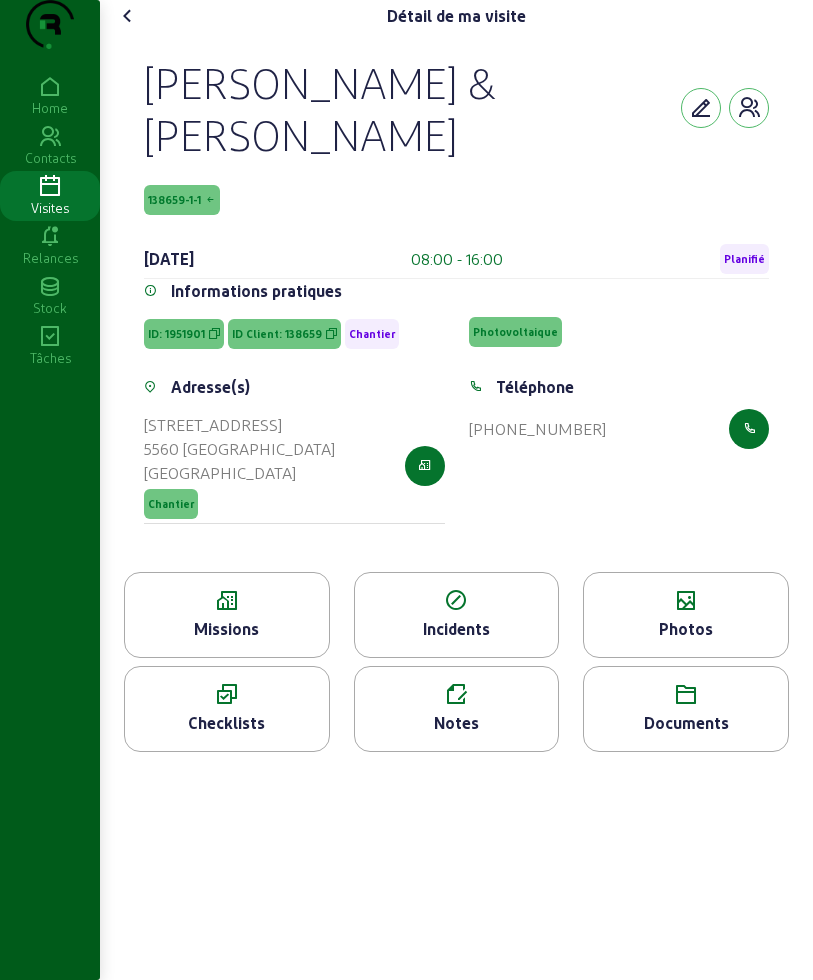 click 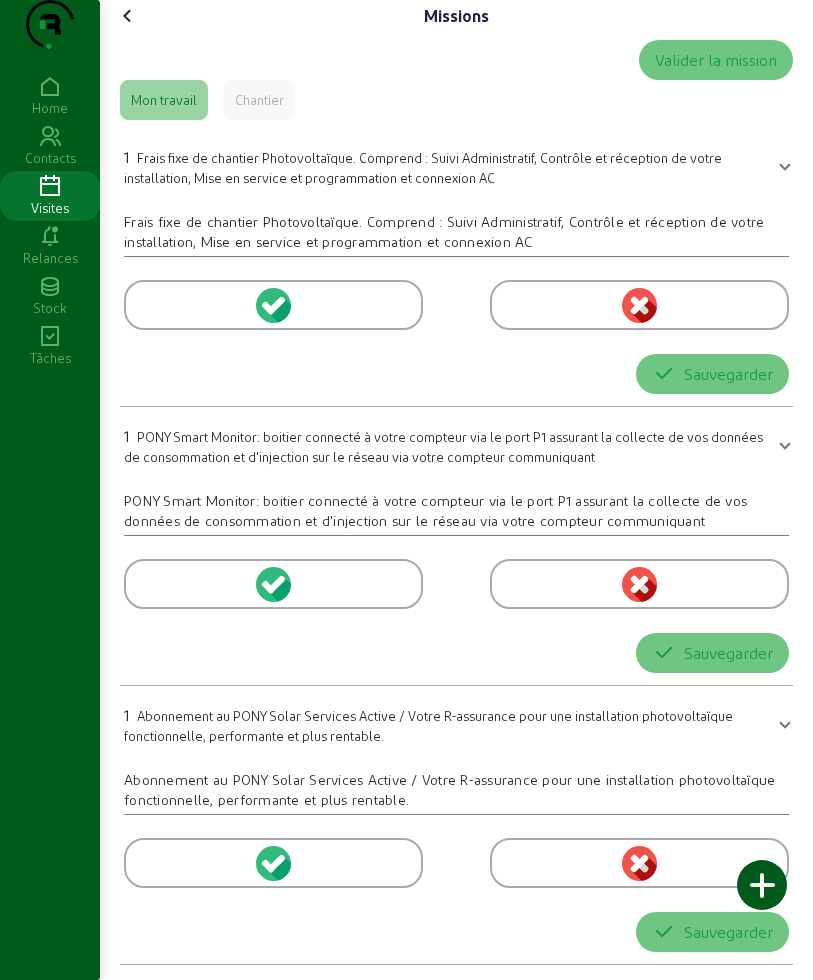 click 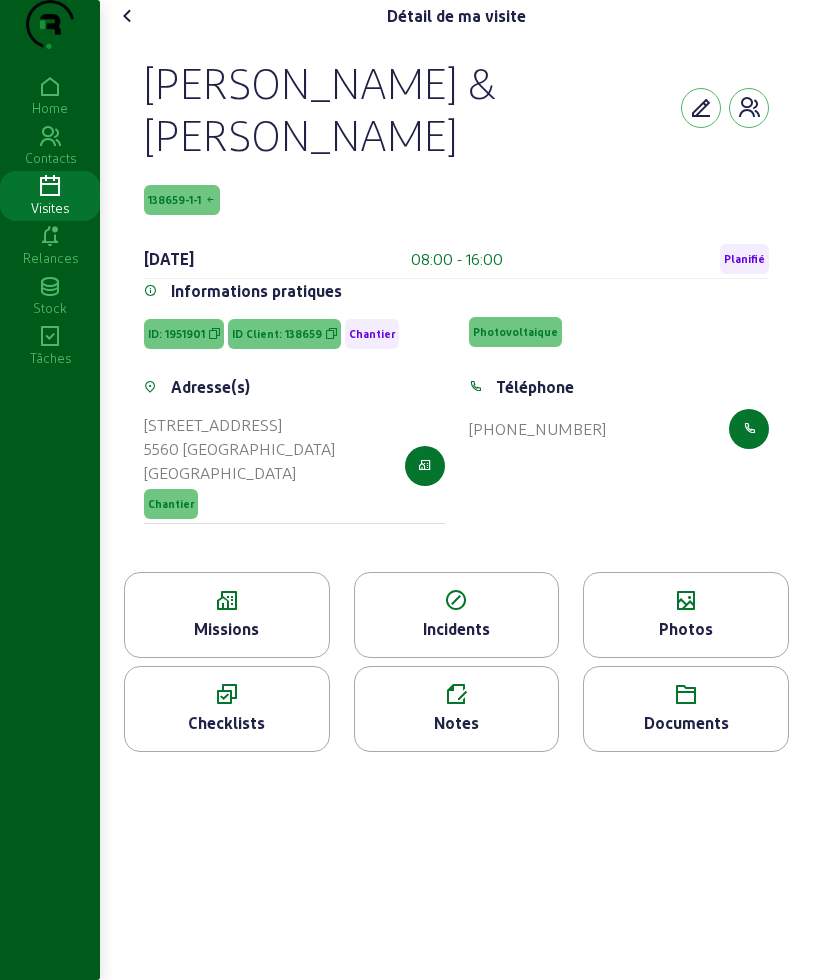 click on "Photos" 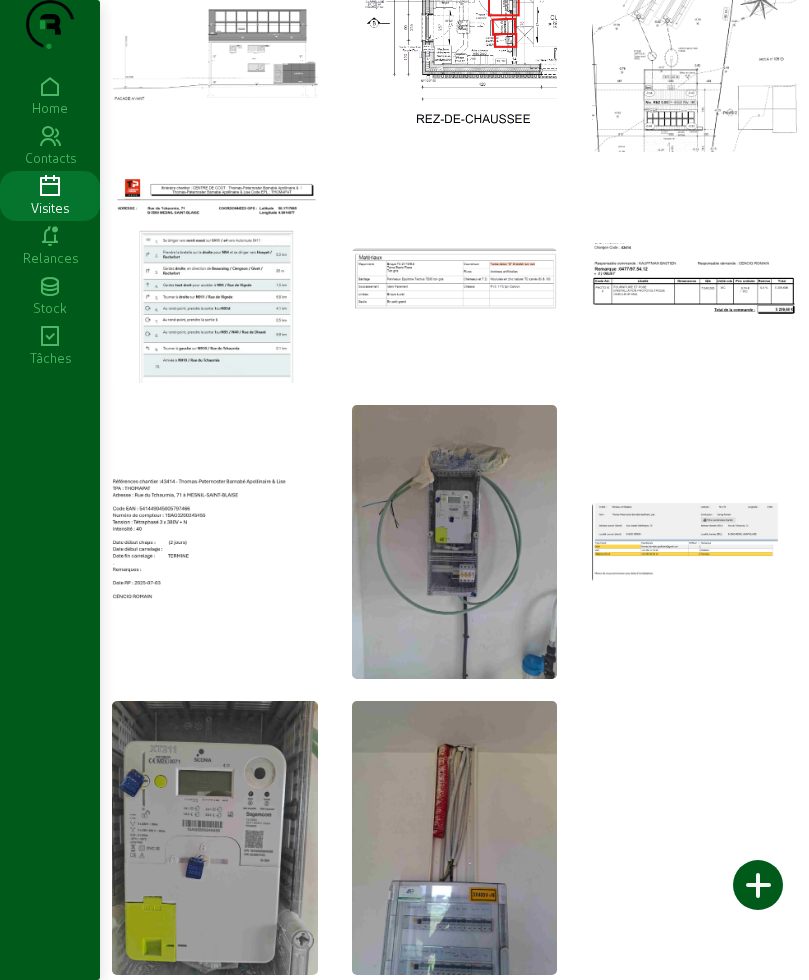 scroll, scrollTop: 167, scrollLeft: 0, axis: vertical 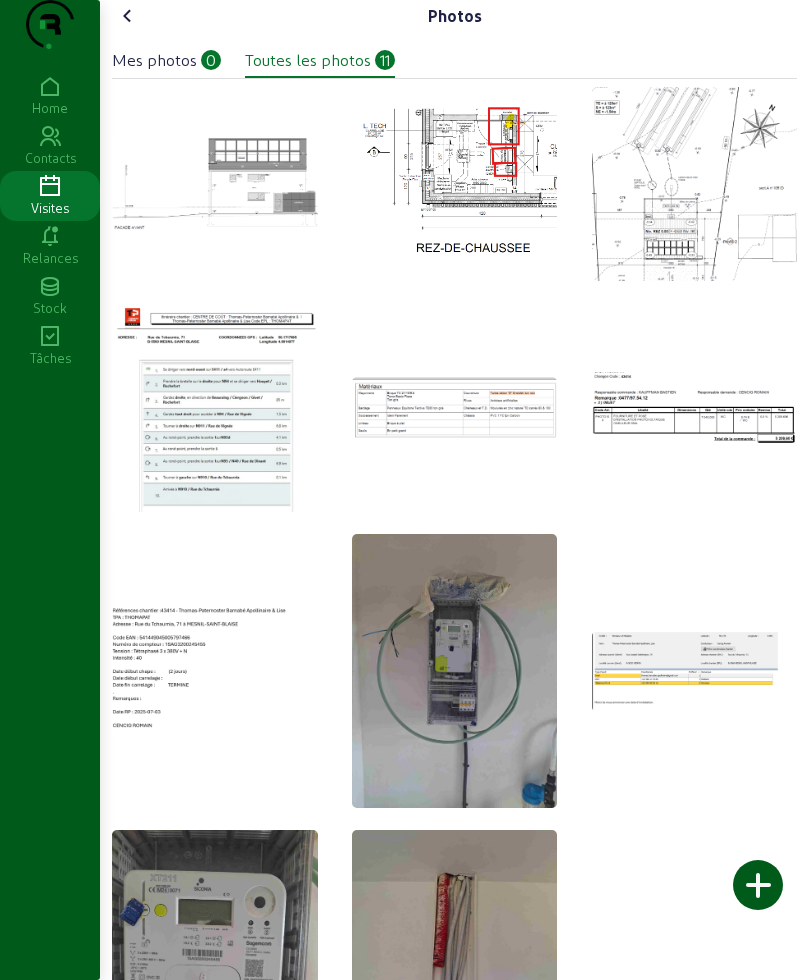 click on "Photos   Mes photos   0   Toutes les photos   11" 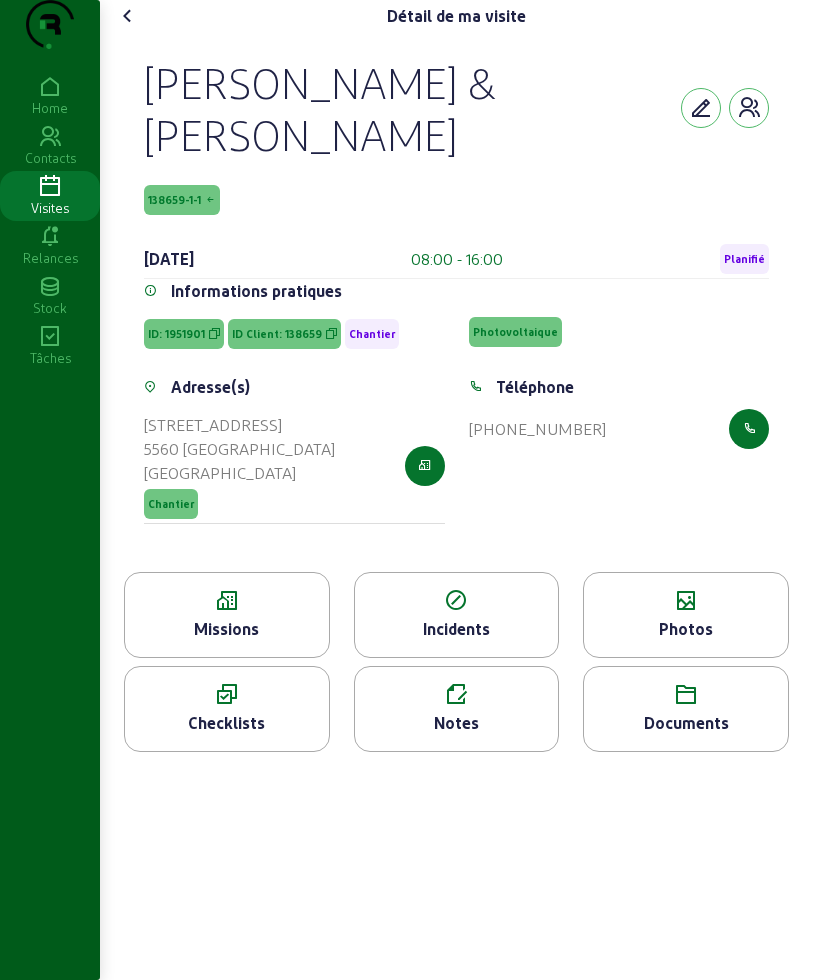 click on "Détail de ma visite    [PERSON_NAME] & [PERSON_NAME]  138659-1-1 [DATE]  08:00 - 16:00  Planifié Informations pratiques ID: 1951901 ID Client: 138659 Chantier Photovoltaique  Adresse(s) [STREET_ADDRESS] Chantier Téléphone  [PHONE_NUMBER]   Missions   Incidents   Photos   Checklists   Notes   Documents" 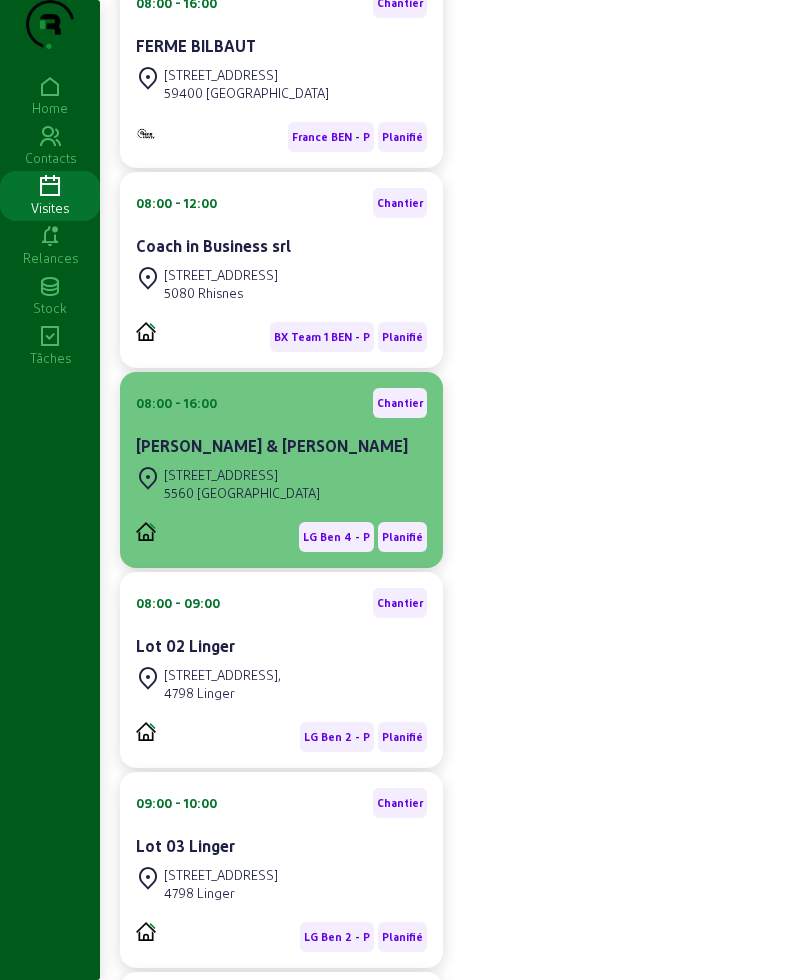 scroll, scrollTop: 637, scrollLeft: 0, axis: vertical 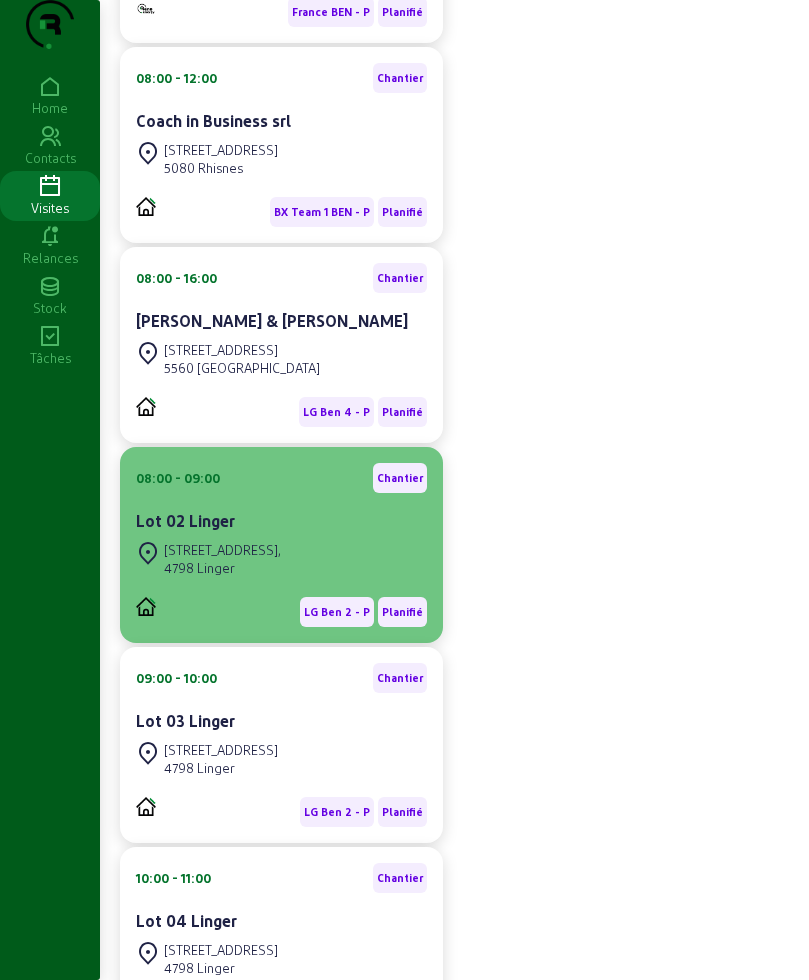 click on "[STREET_ADDRESS]" 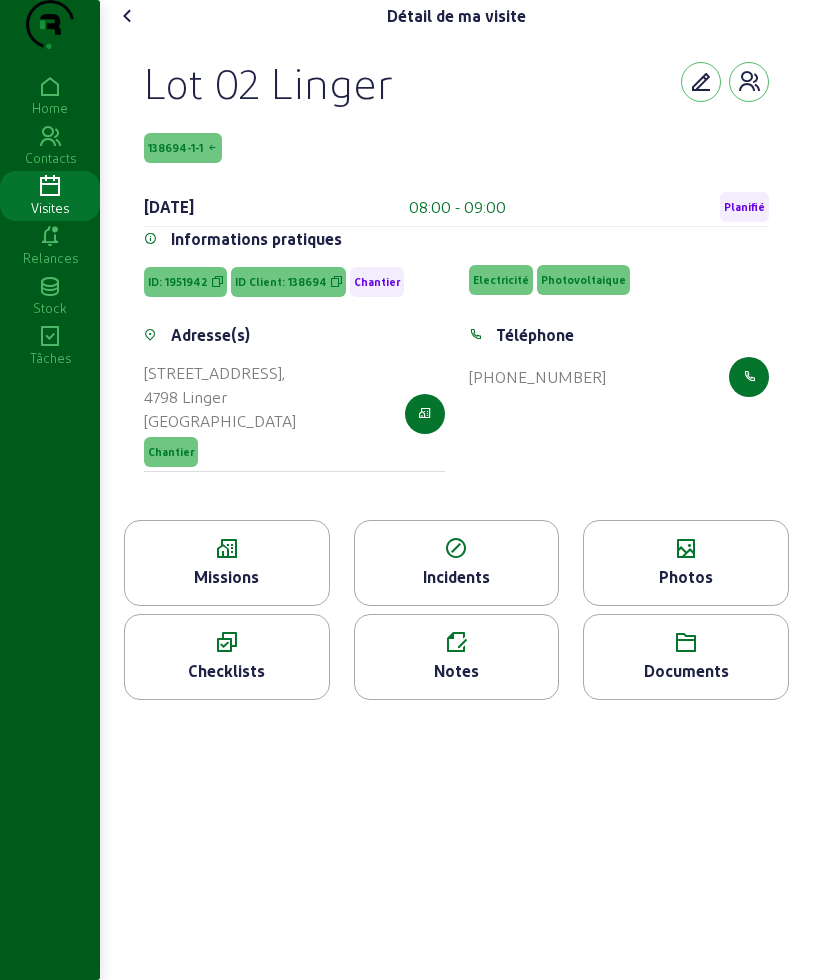 drag, startPoint x: 151, startPoint y: 114, endPoint x: 646, endPoint y: 403, distance: 573.18933 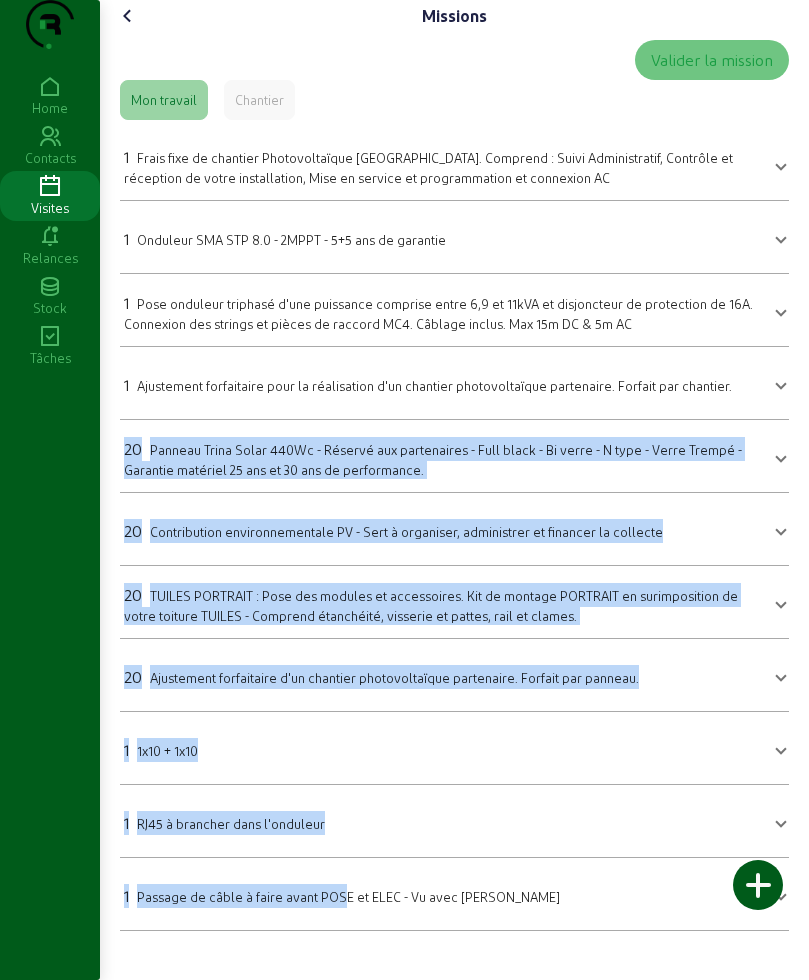 scroll, scrollTop: 7, scrollLeft: 0, axis: vertical 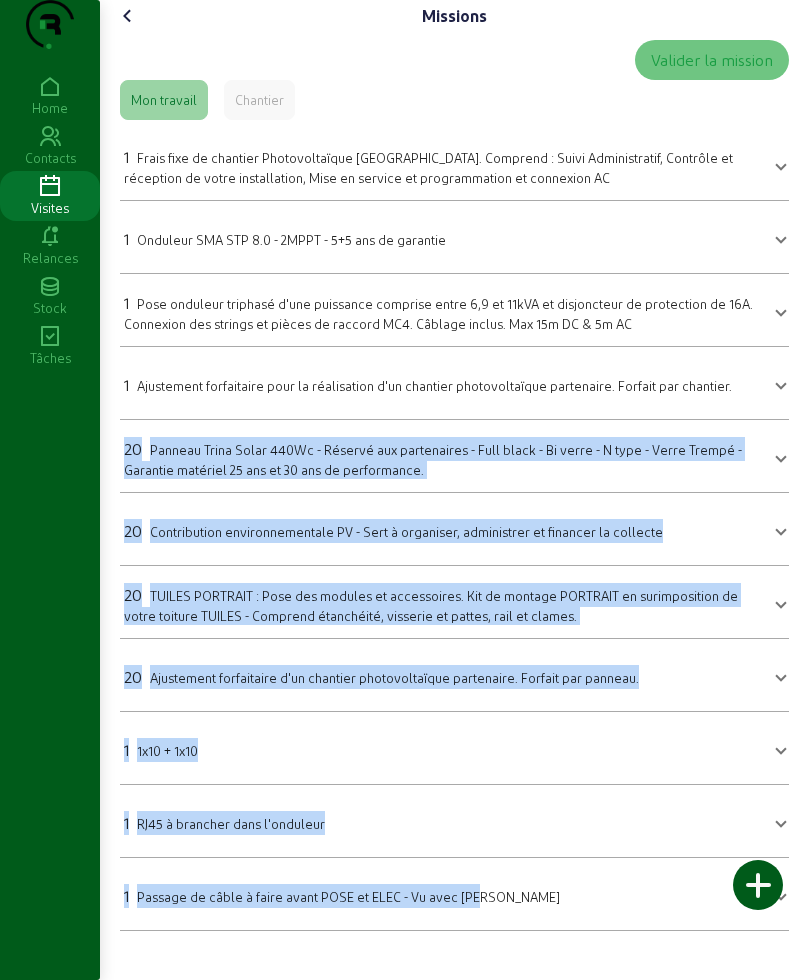 drag, startPoint x: 112, startPoint y: 471, endPoint x: 519, endPoint y: 969, distance: 643.1586 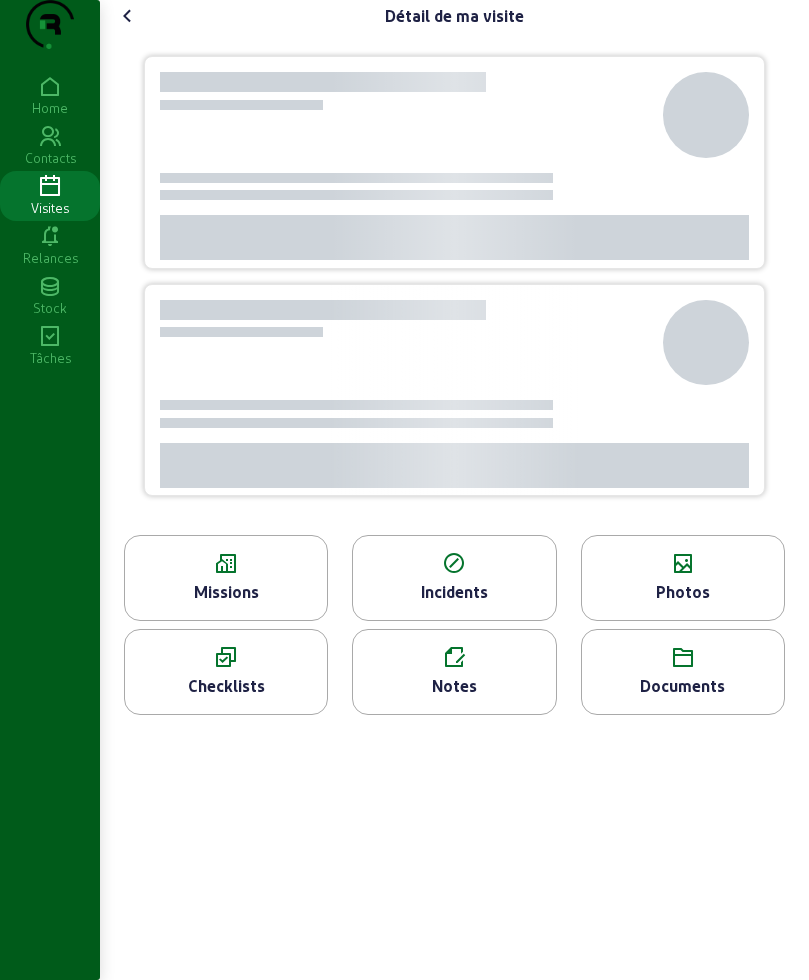scroll, scrollTop: 0, scrollLeft: 0, axis: both 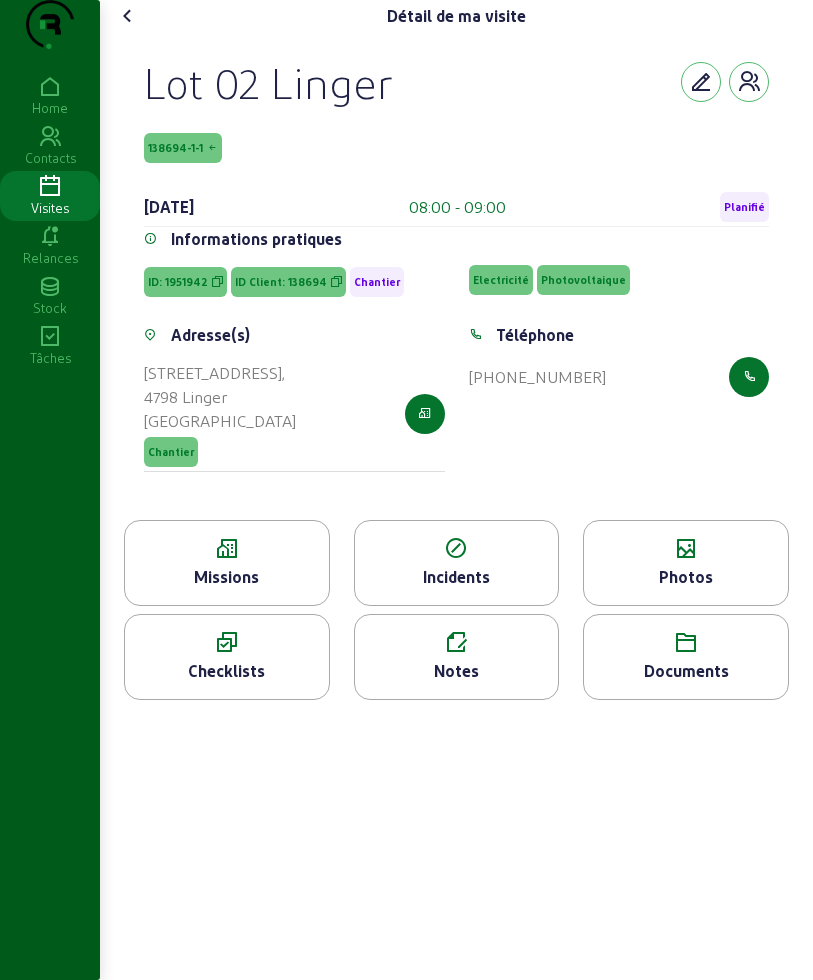 click on "Photos" 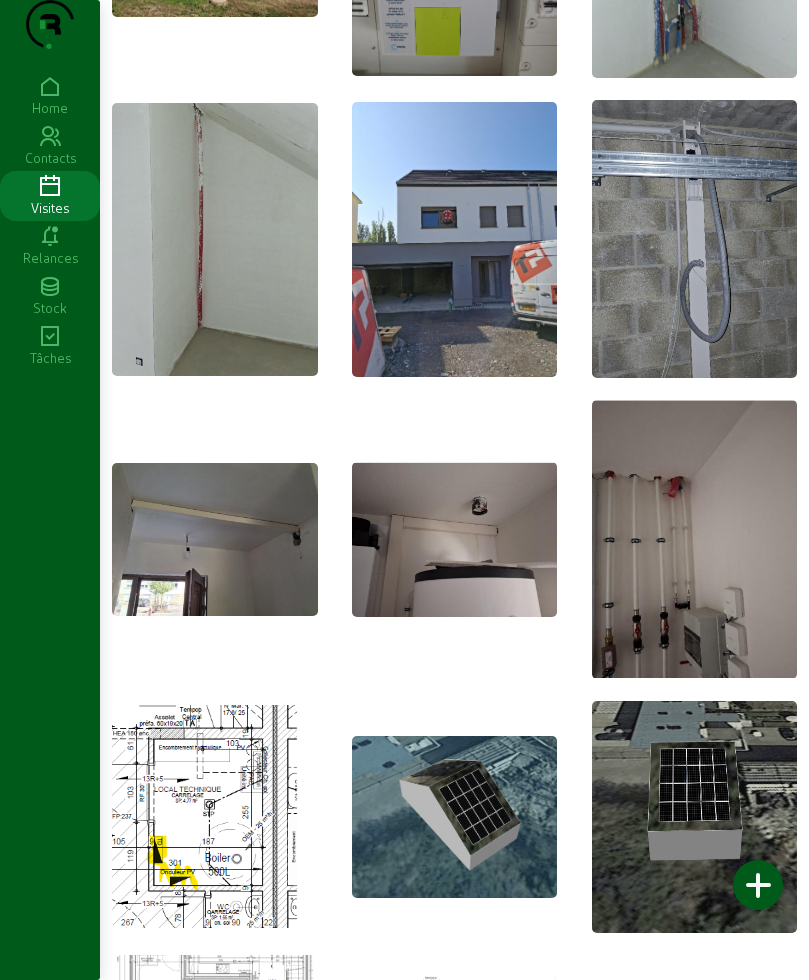 scroll, scrollTop: 625, scrollLeft: 0, axis: vertical 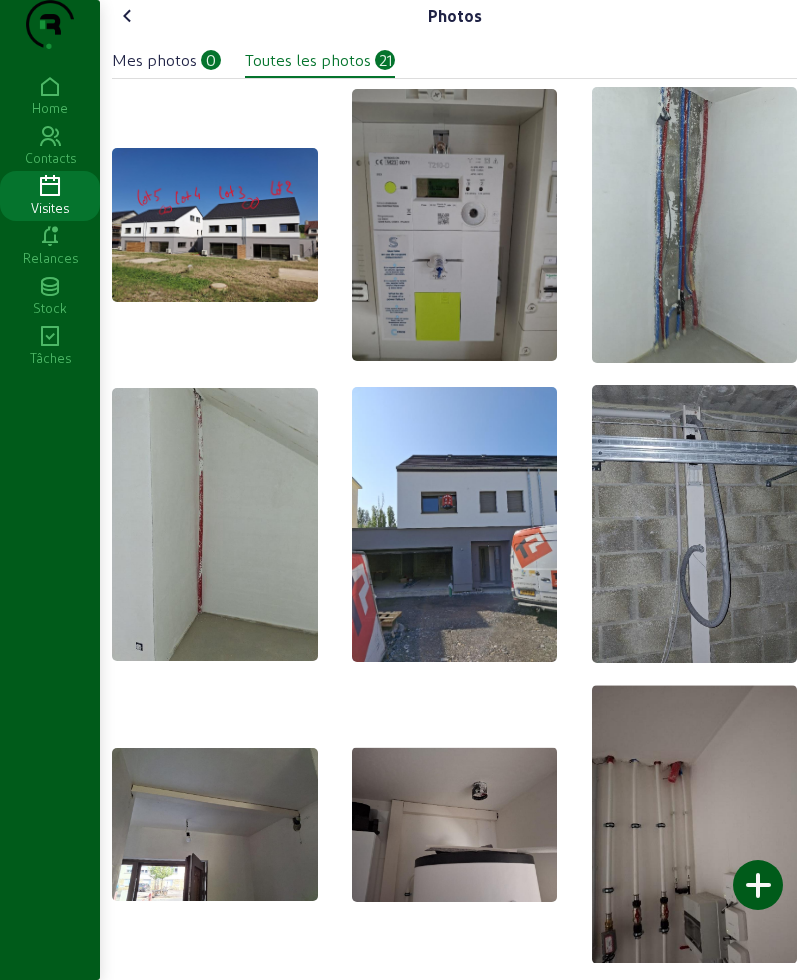 click 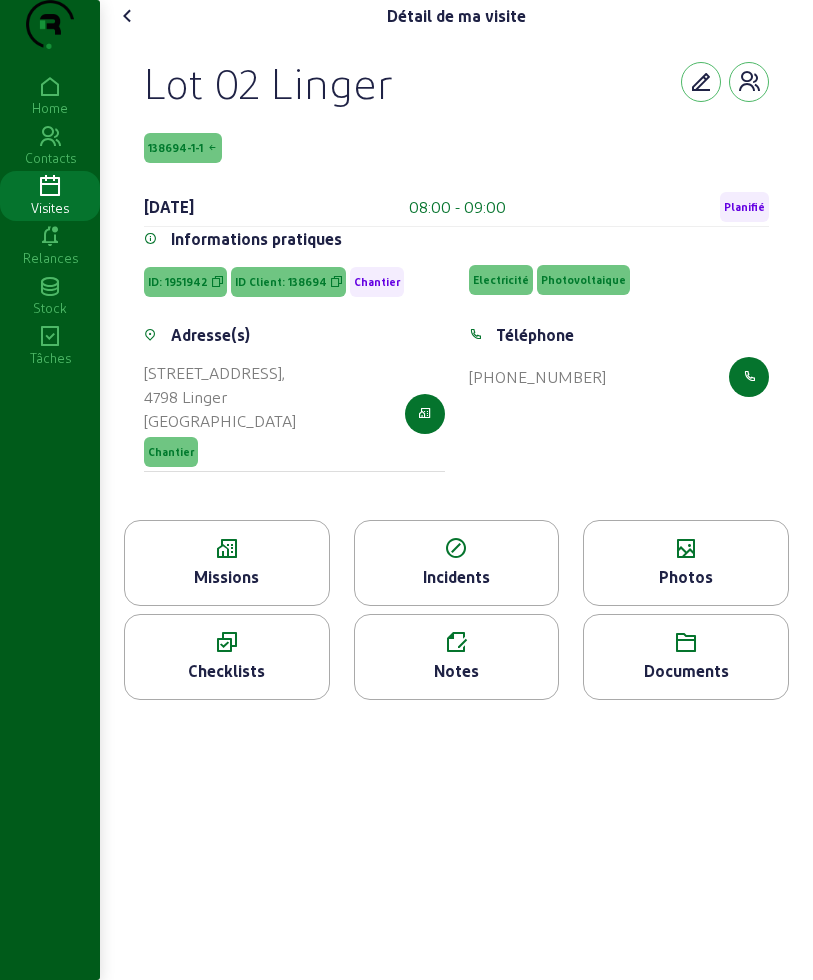 click 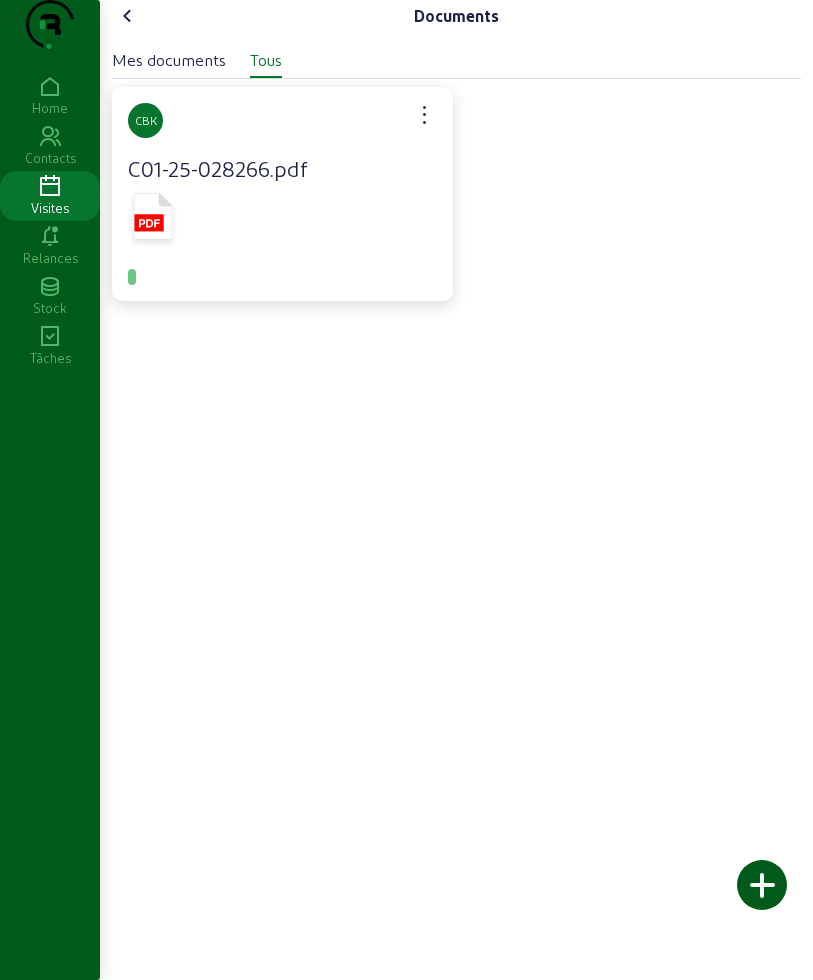 click 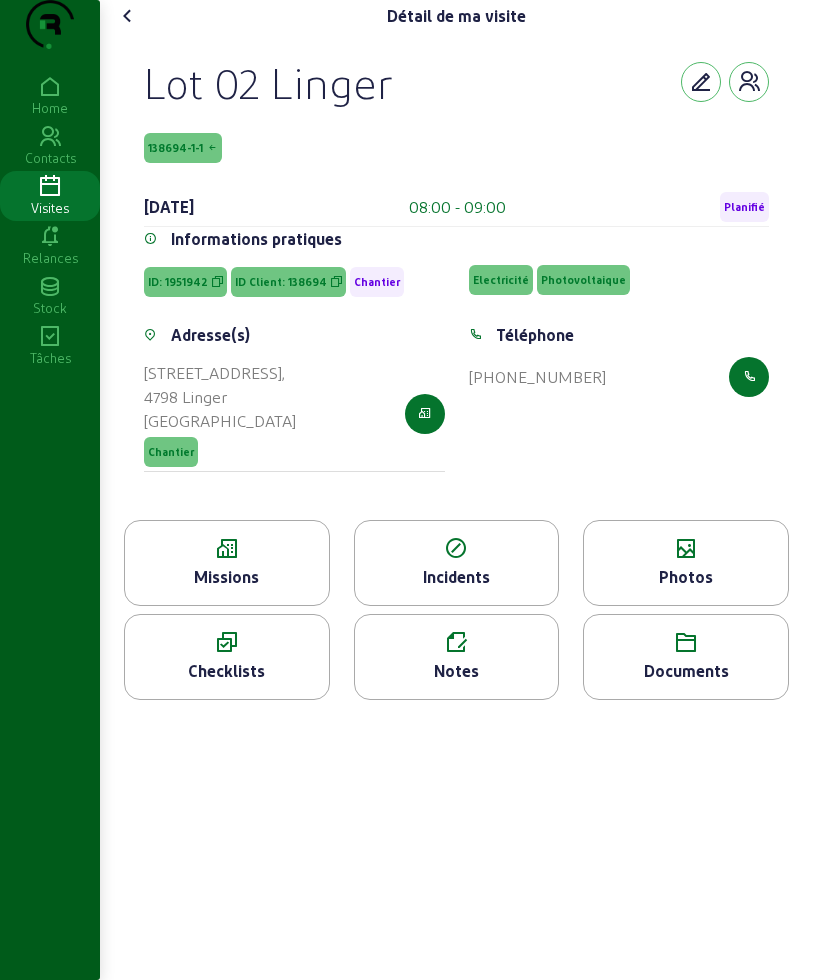 click 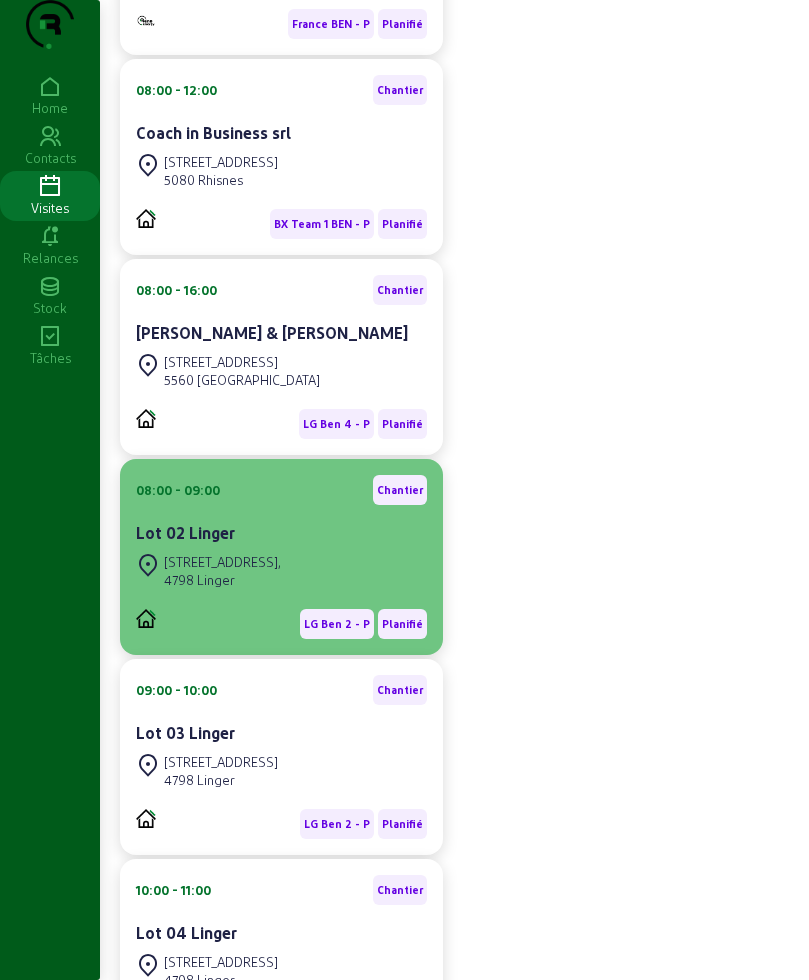scroll, scrollTop: 750, scrollLeft: 0, axis: vertical 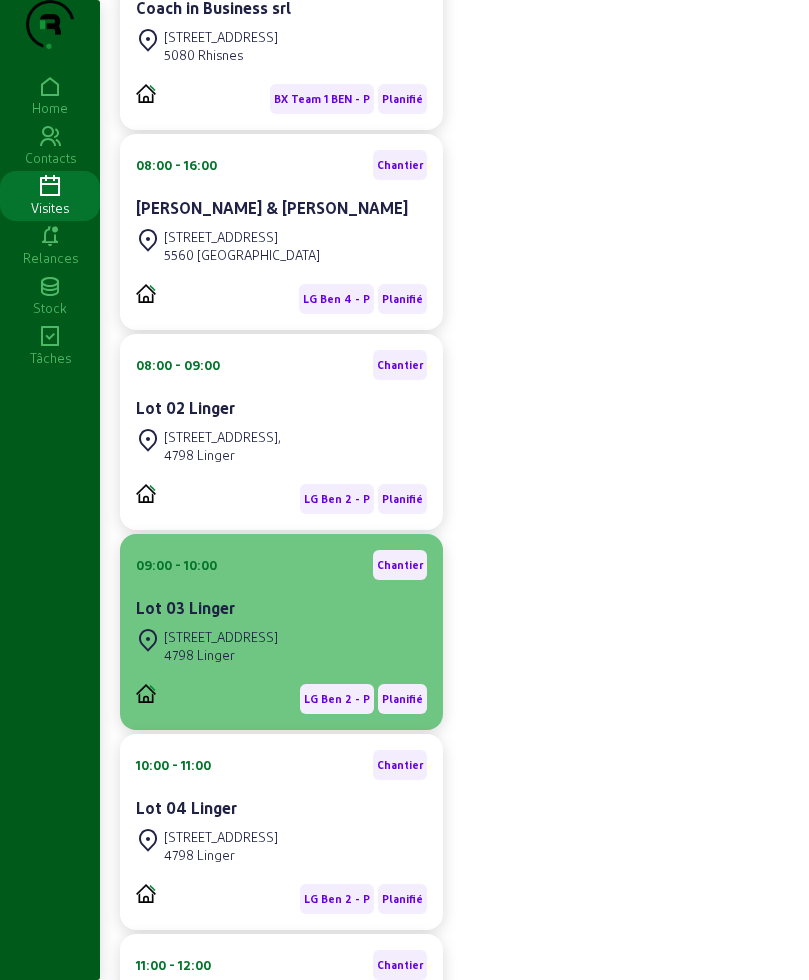 click on "[STREET_ADDRESS]" 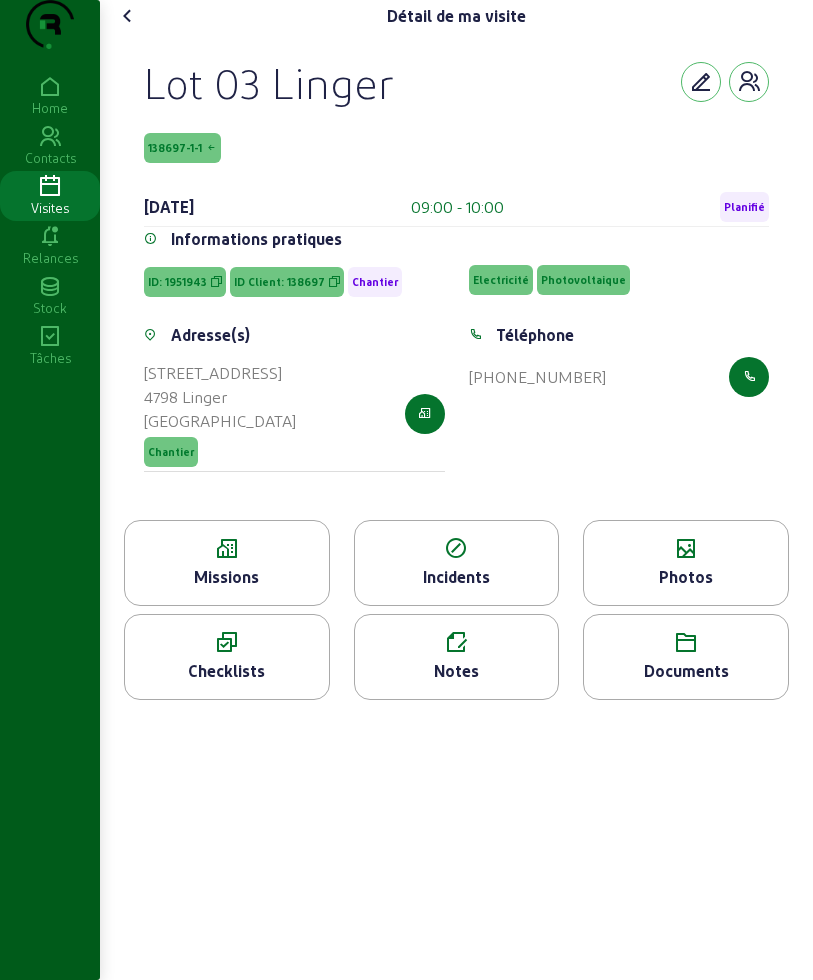 drag, startPoint x: 141, startPoint y: 103, endPoint x: 632, endPoint y: 434, distance: 592.1503 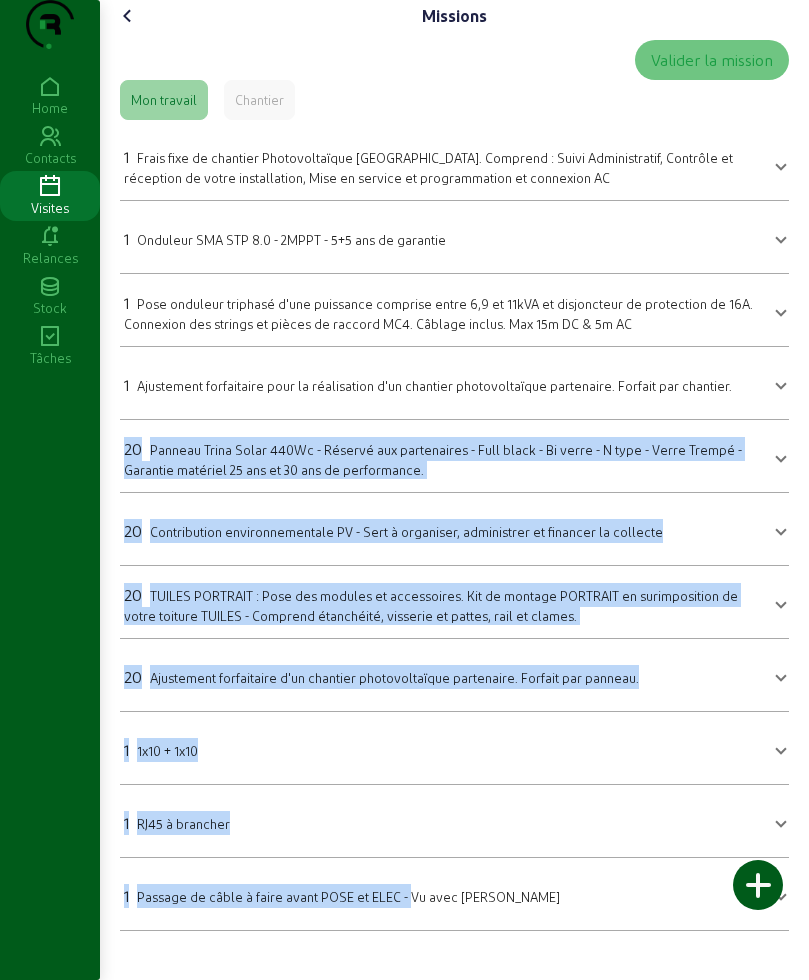 scroll, scrollTop: 7, scrollLeft: 0, axis: vertical 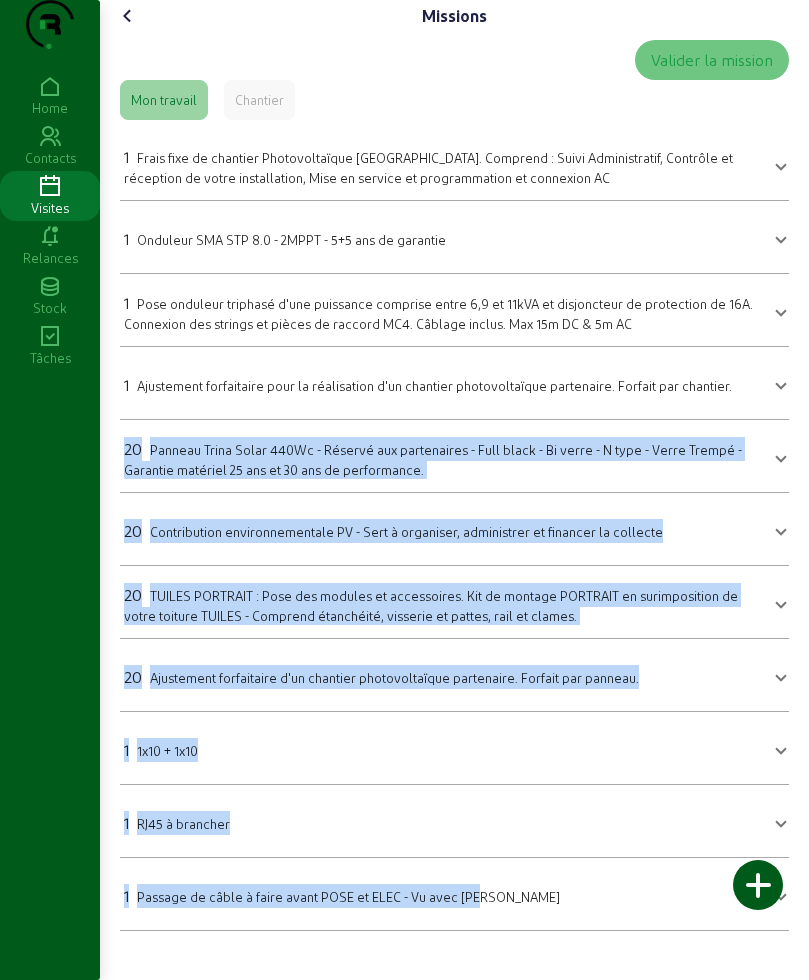 drag, startPoint x: 118, startPoint y: 484, endPoint x: 607, endPoint y: 988, distance: 702.2371 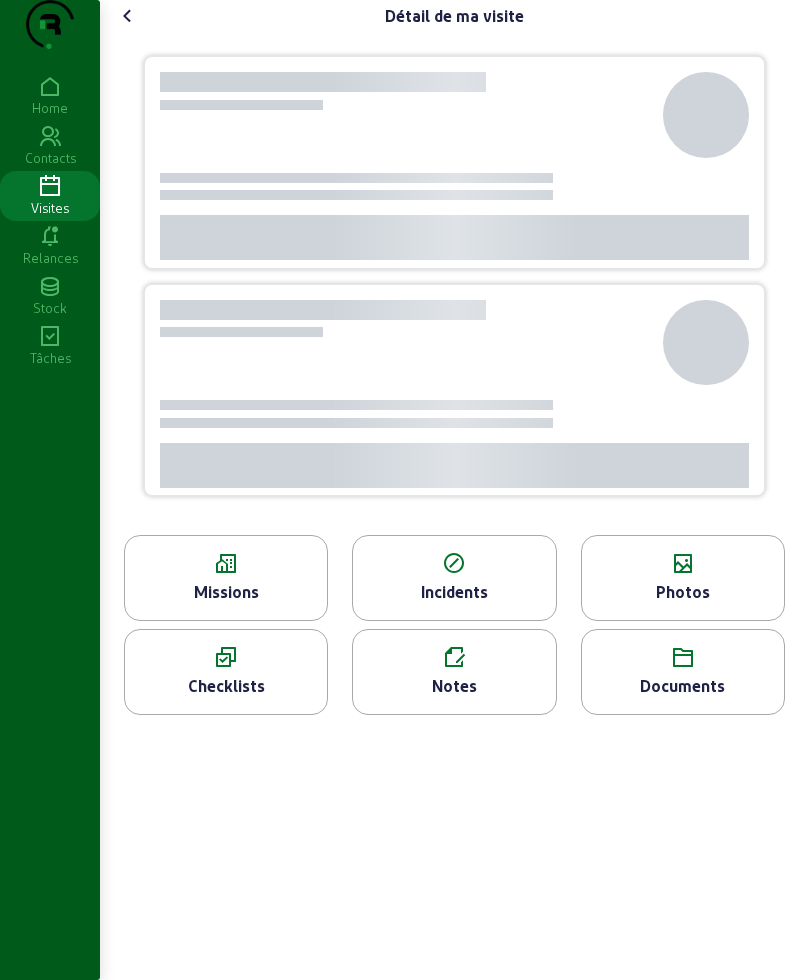 scroll, scrollTop: 0, scrollLeft: 0, axis: both 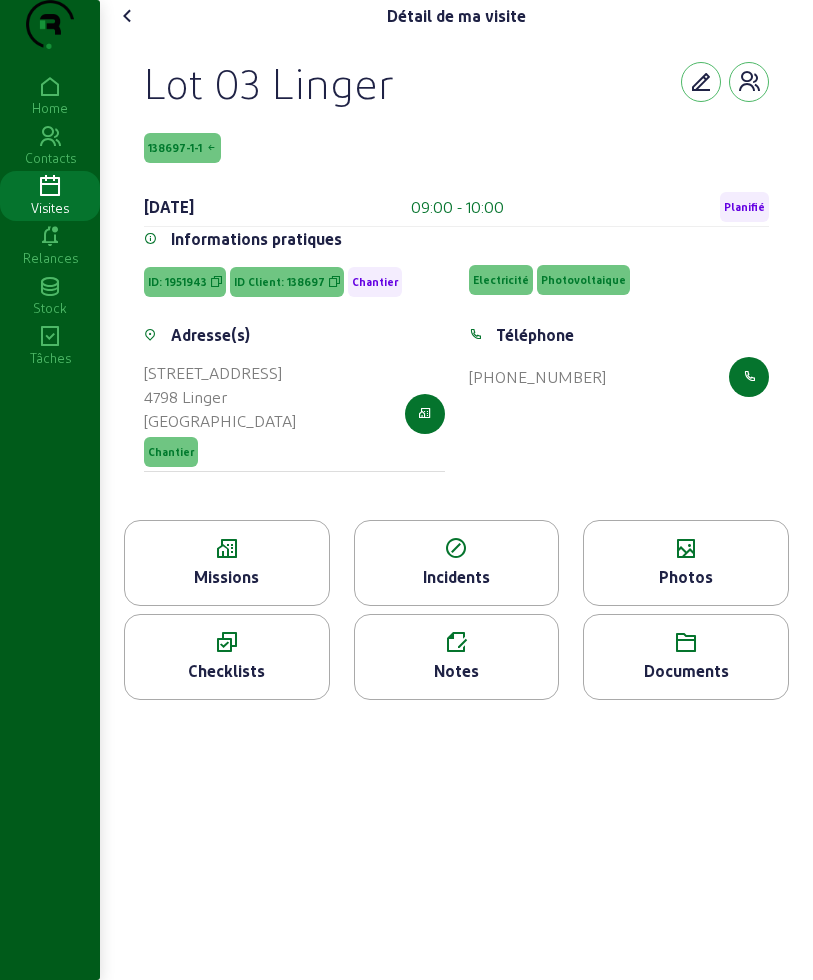 click 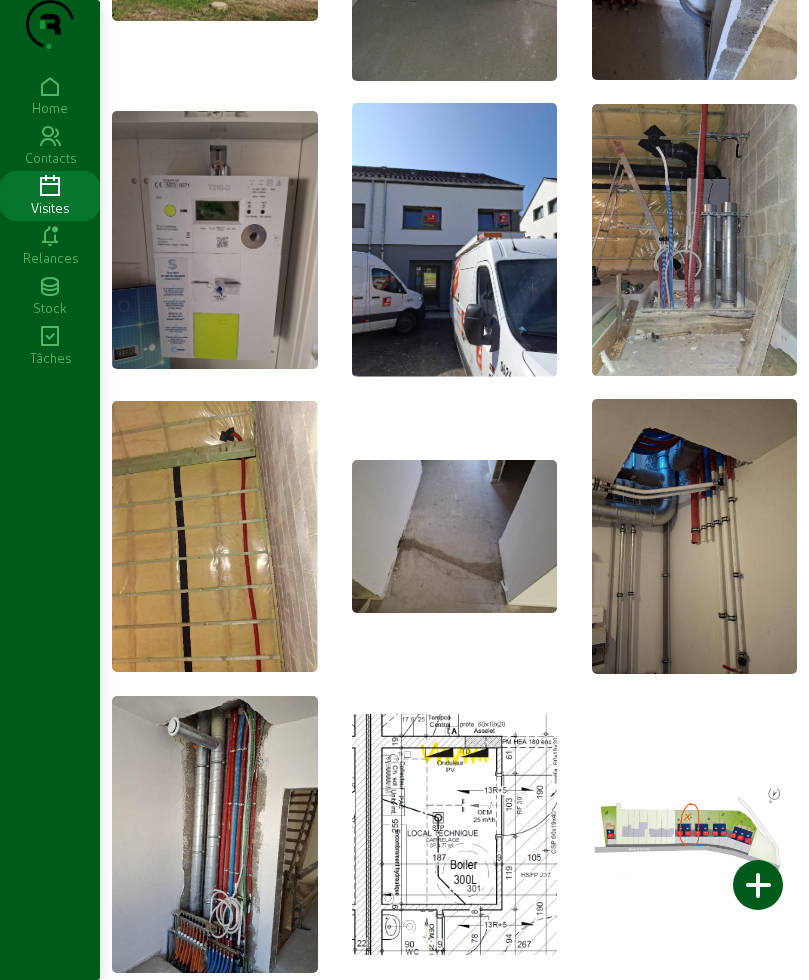 scroll, scrollTop: 625, scrollLeft: 0, axis: vertical 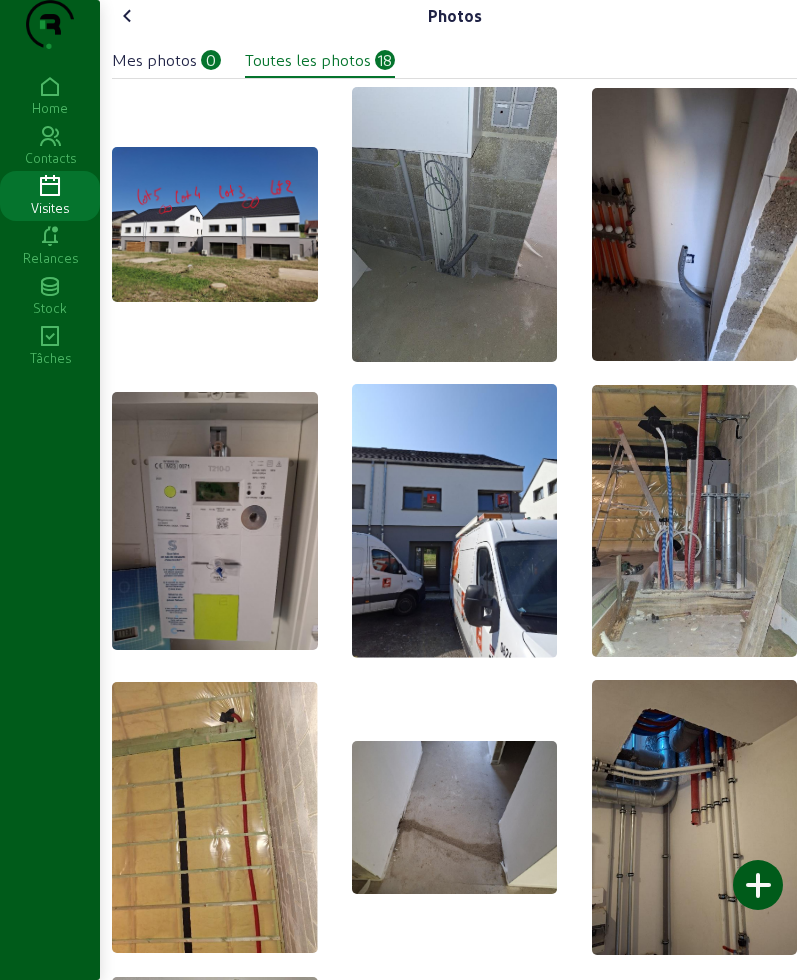 click on "Photos   Mes photos   0   Toutes les photos   18" 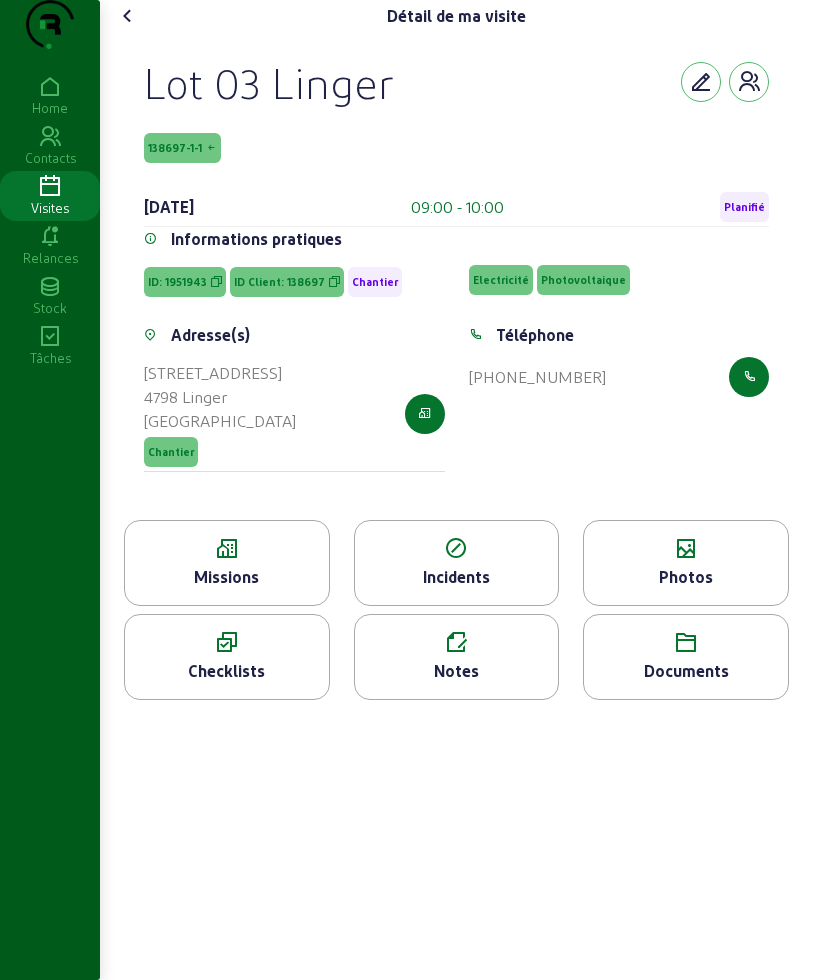 click 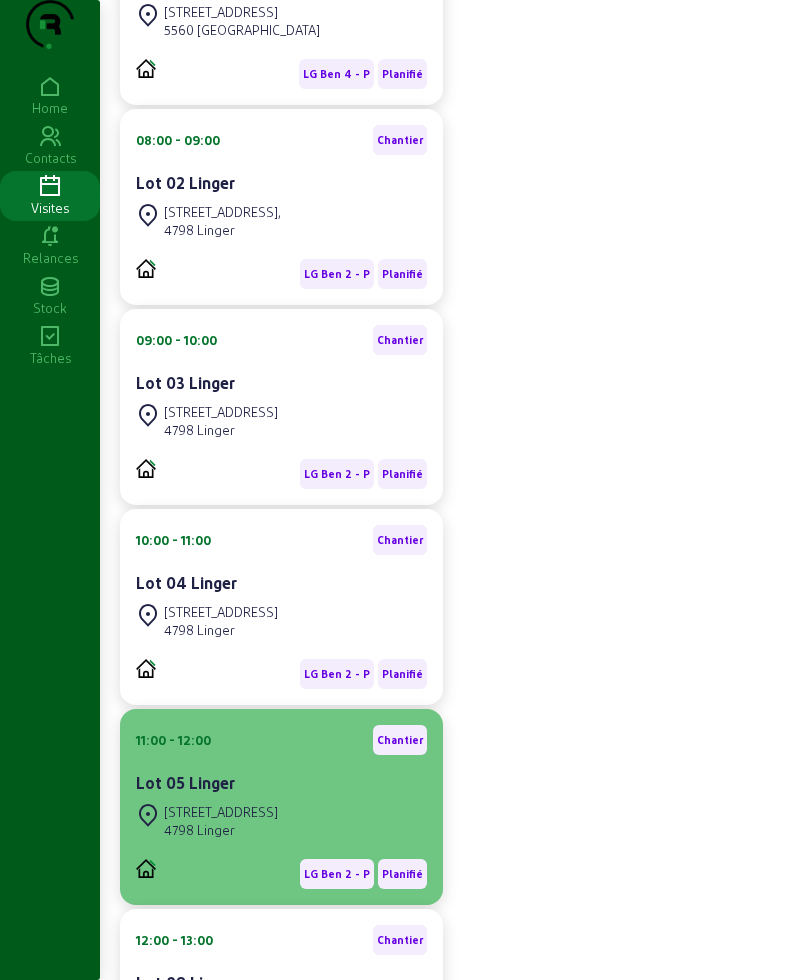 scroll, scrollTop: 1125, scrollLeft: 0, axis: vertical 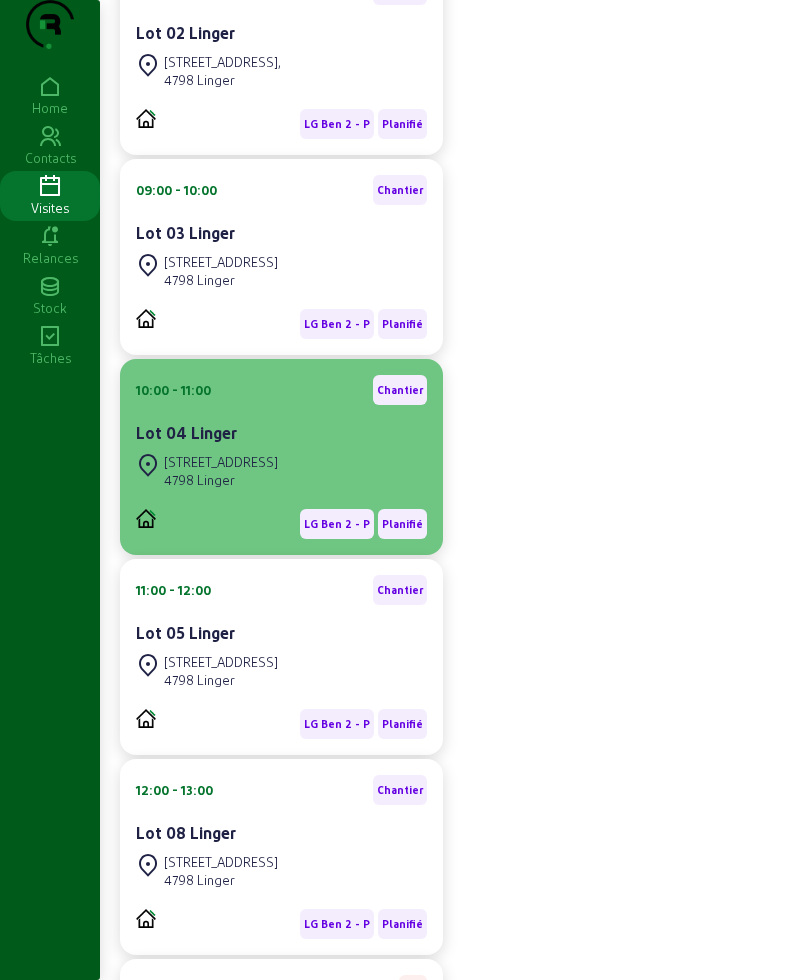 click on "[STREET_ADDRESS]" 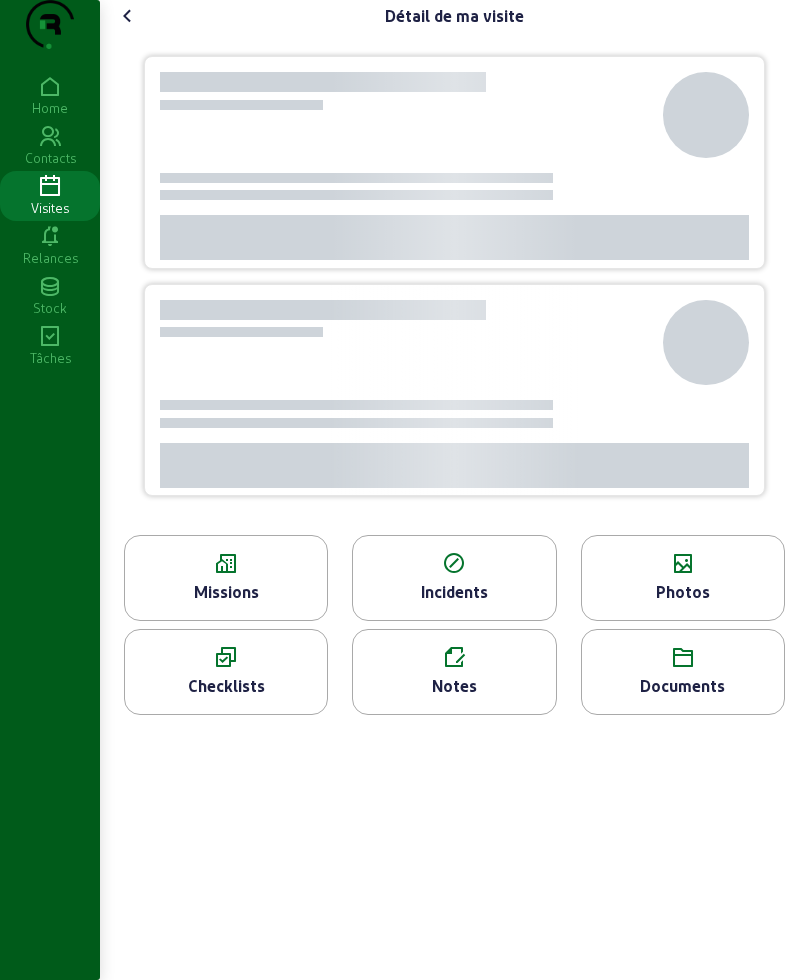scroll, scrollTop: 0, scrollLeft: 0, axis: both 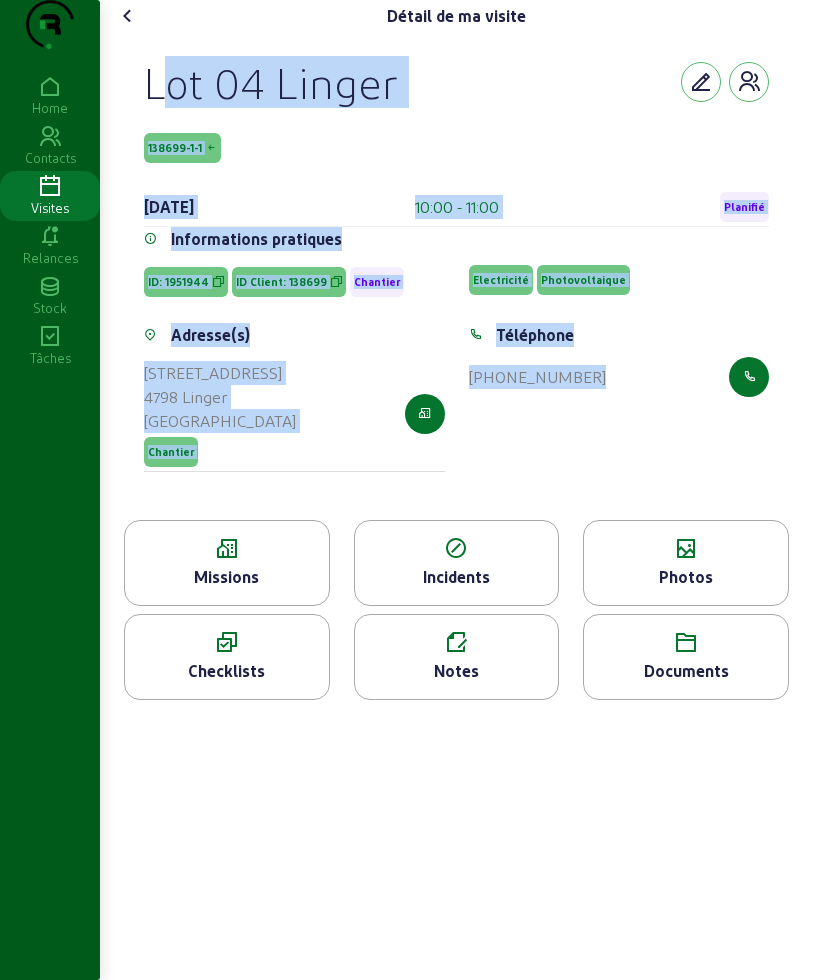 drag, startPoint x: 141, startPoint y: 117, endPoint x: 686, endPoint y: 461, distance: 644.48505 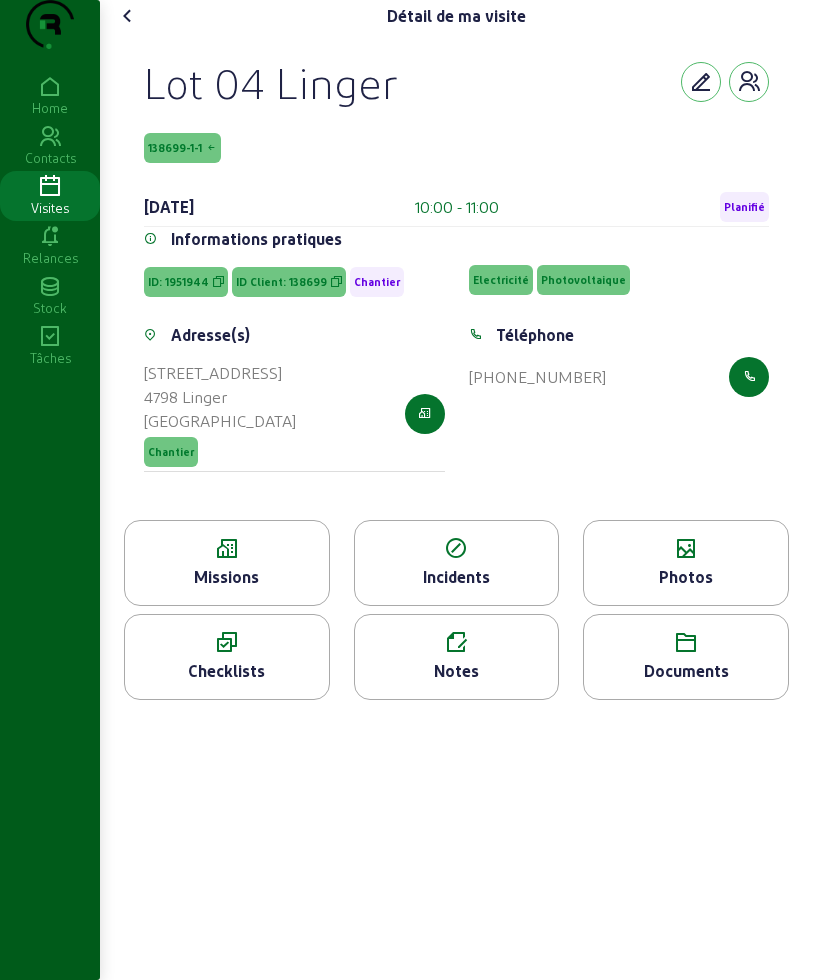 click 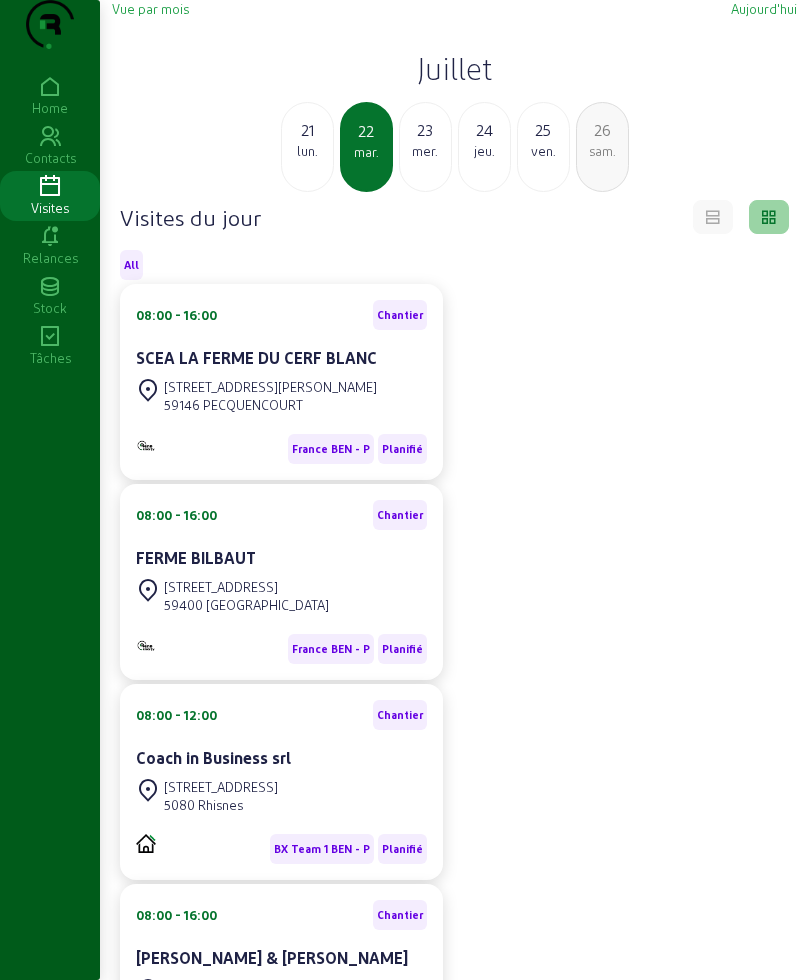 click on "23" 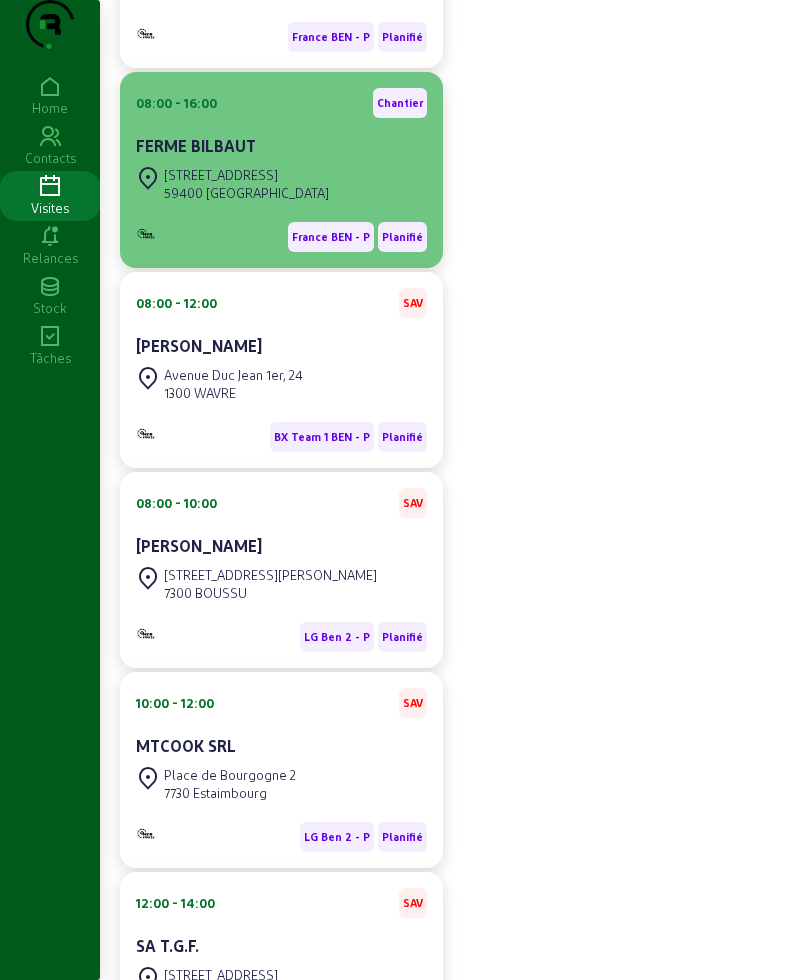 scroll, scrollTop: 113, scrollLeft: 0, axis: vertical 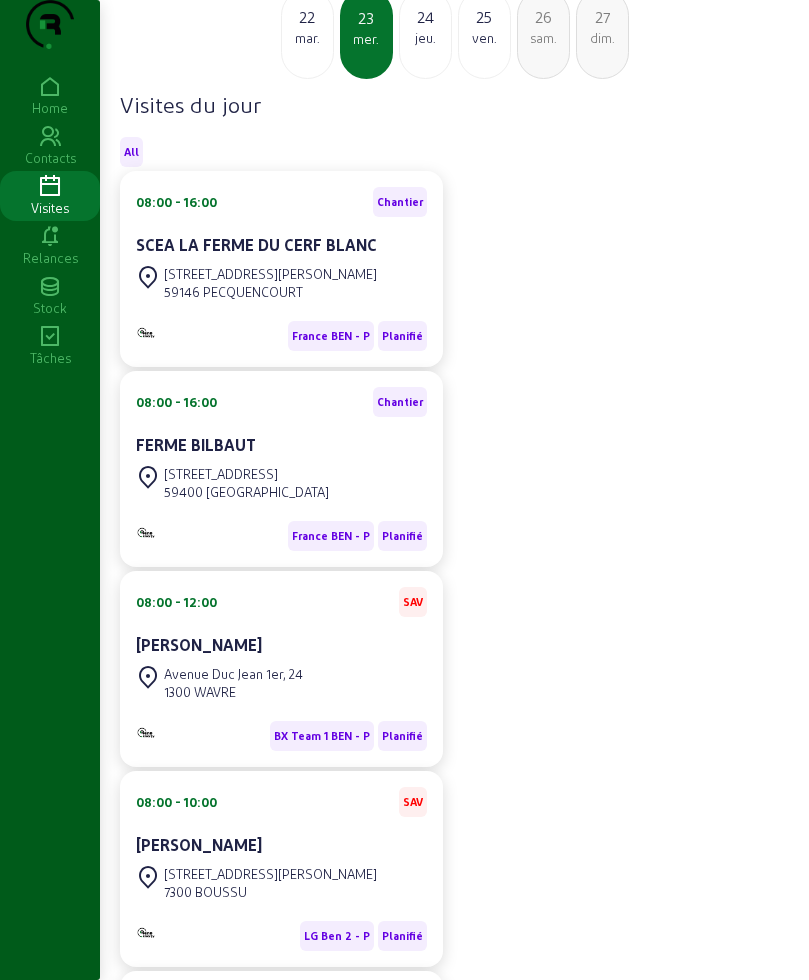 click on "mar." 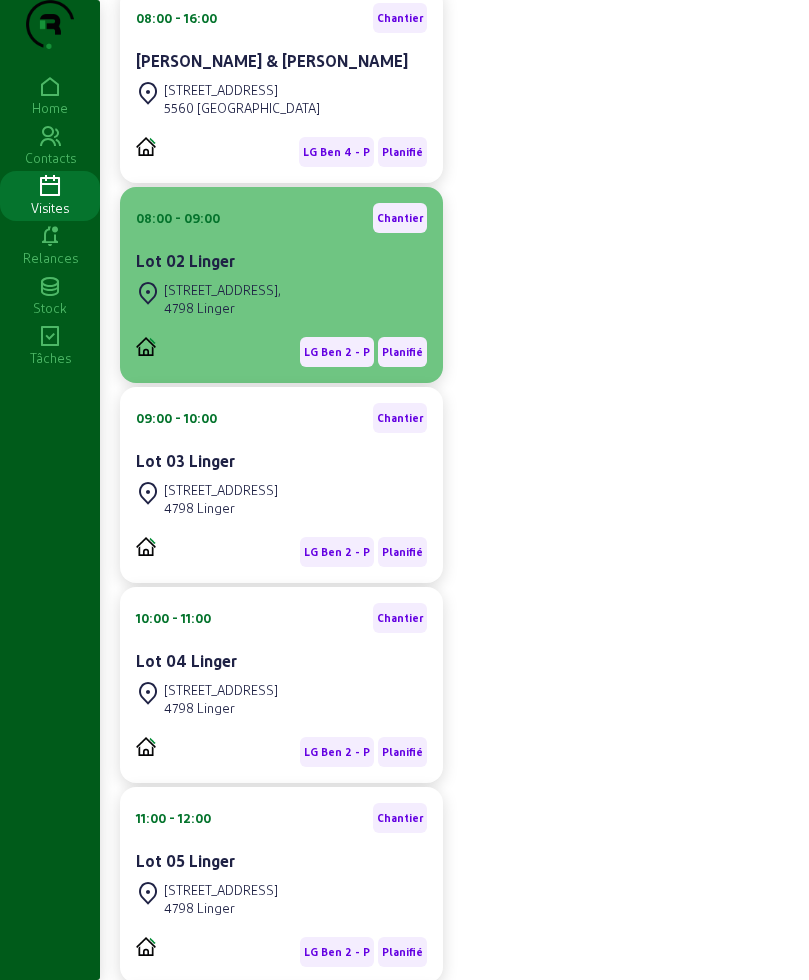 scroll, scrollTop: 875, scrollLeft: 0, axis: vertical 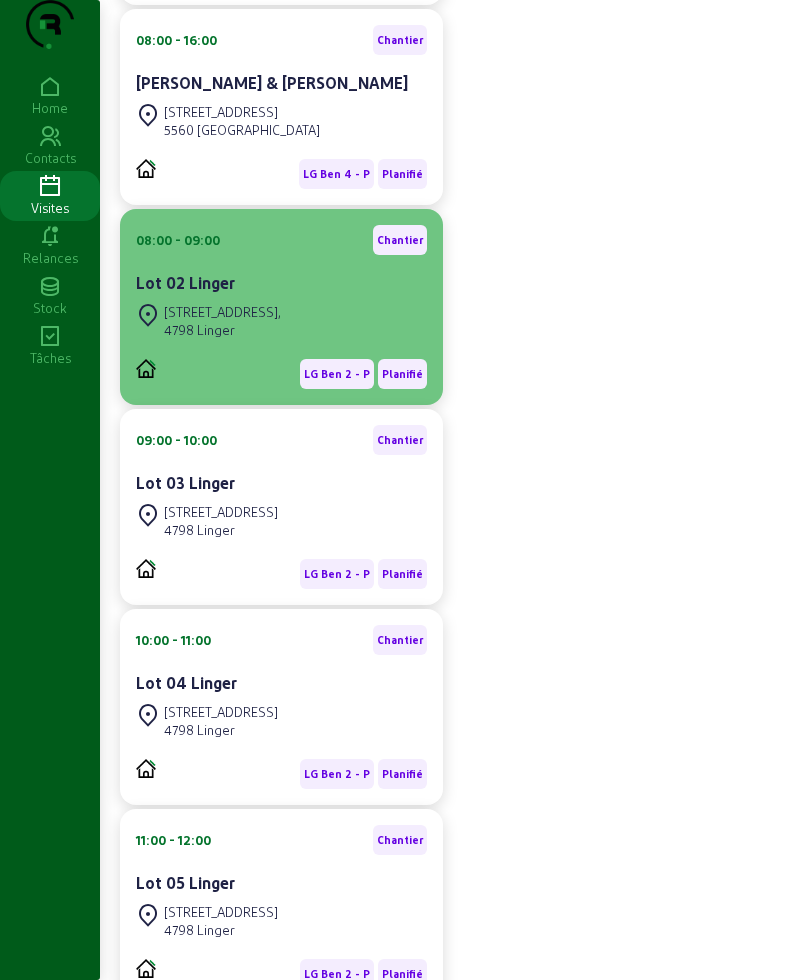 click on "Lot 02 Linger" 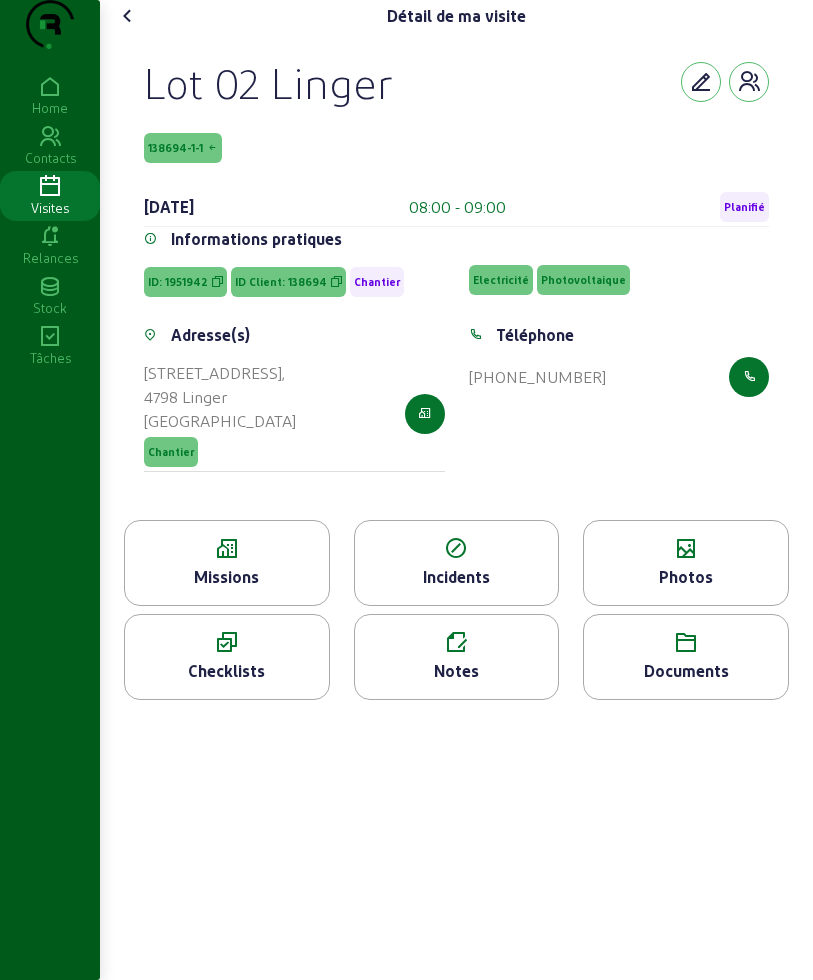 click on "Missions" 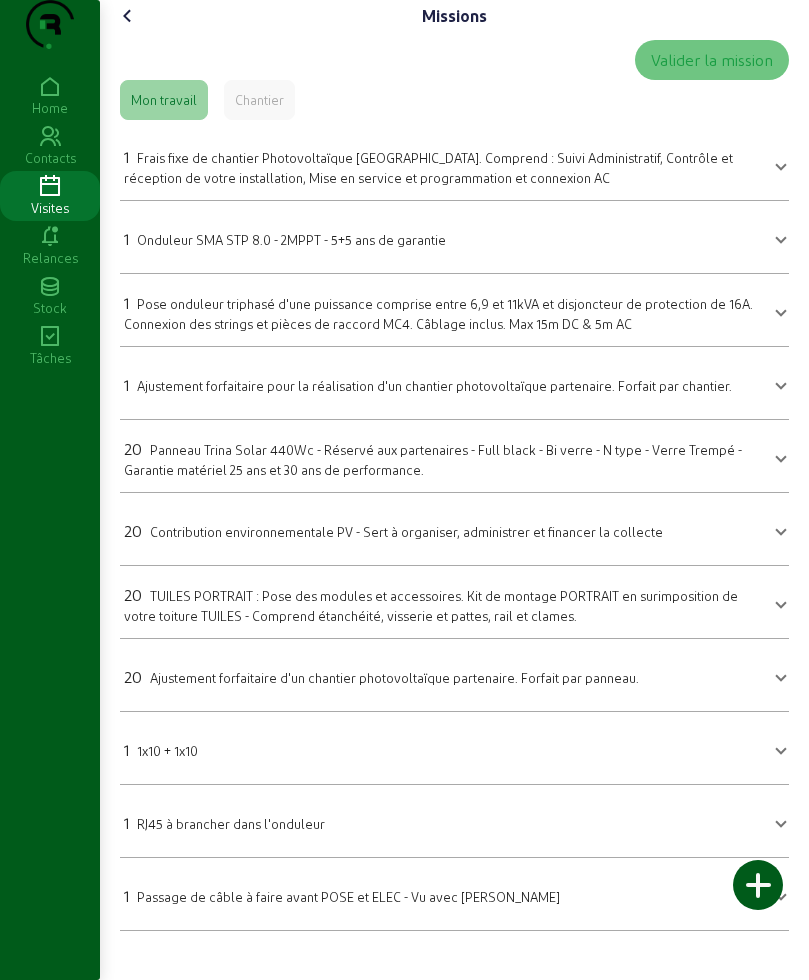 scroll, scrollTop: 0, scrollLeft: 0, axis: both 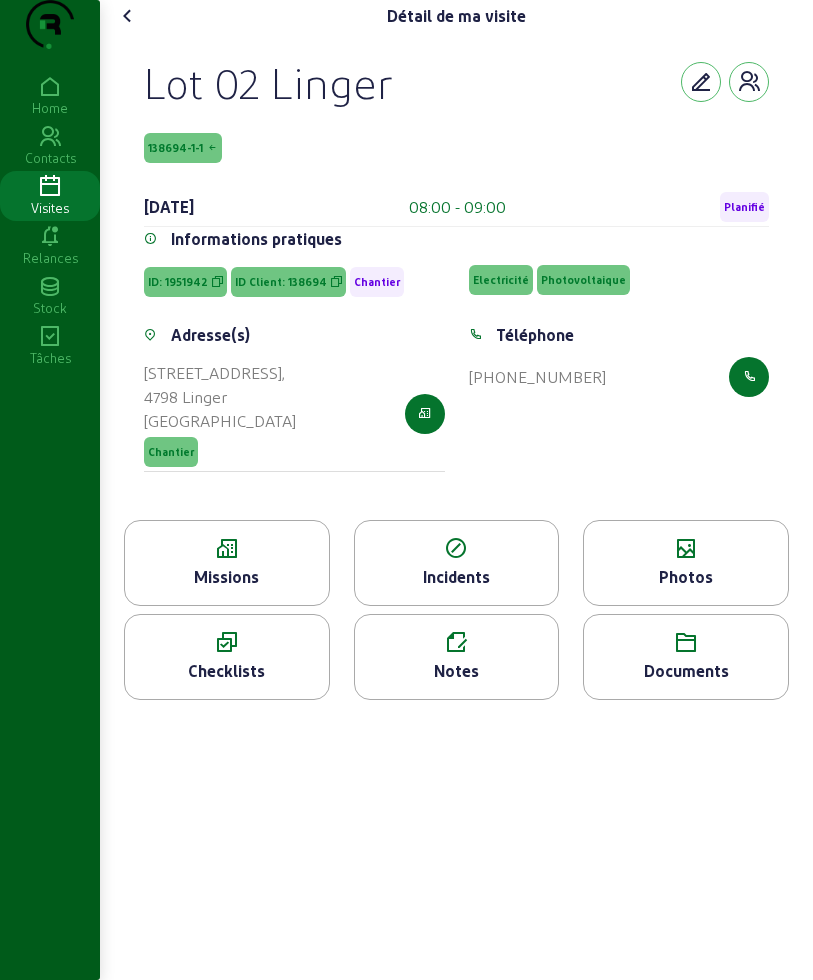 click 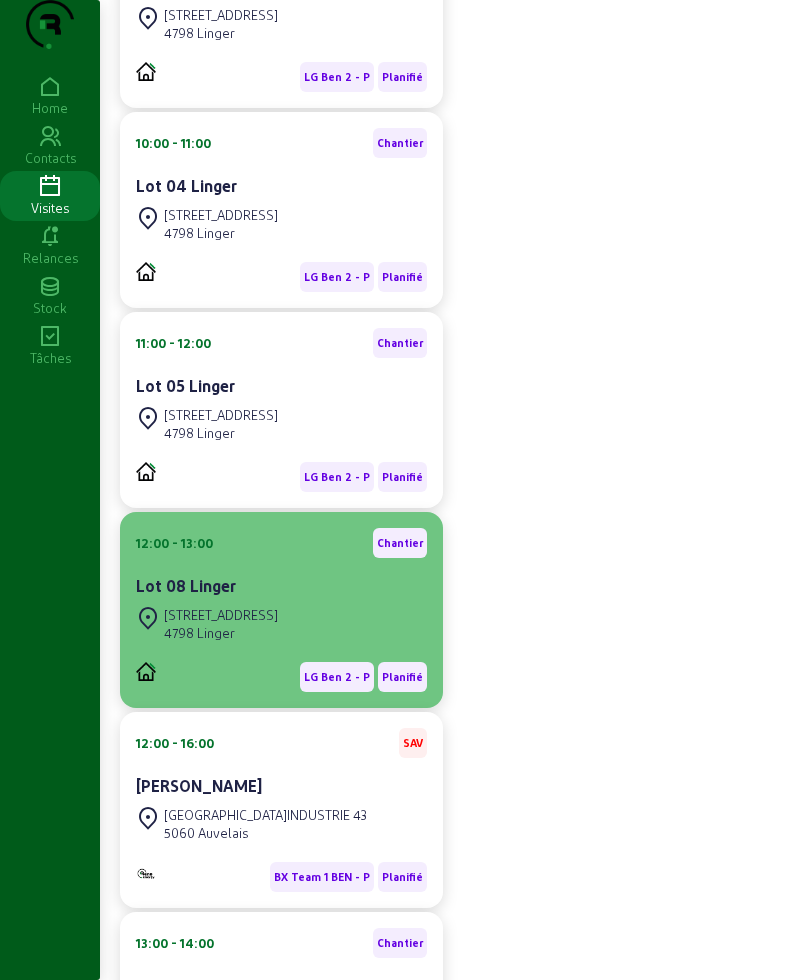 scroll, scrollTop: 1375, scrollLeft: 0, axis: vertical 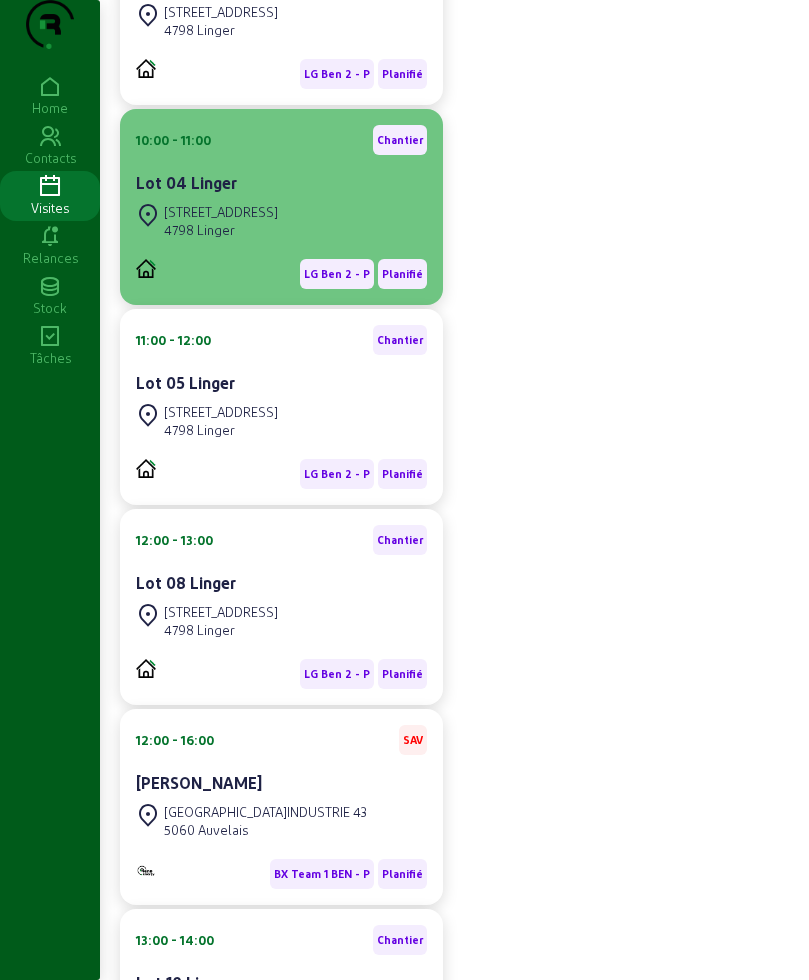 click on "Lot 04  Linger" 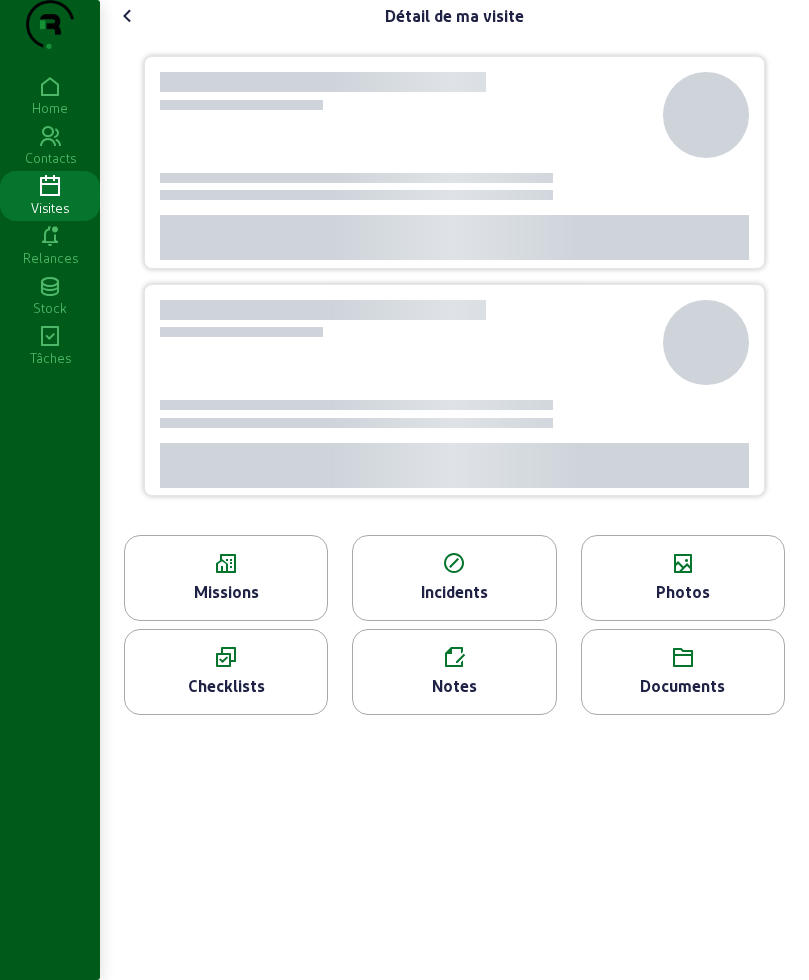 scroll, scrollTop: 0, scrollLeft: 0, axis: both 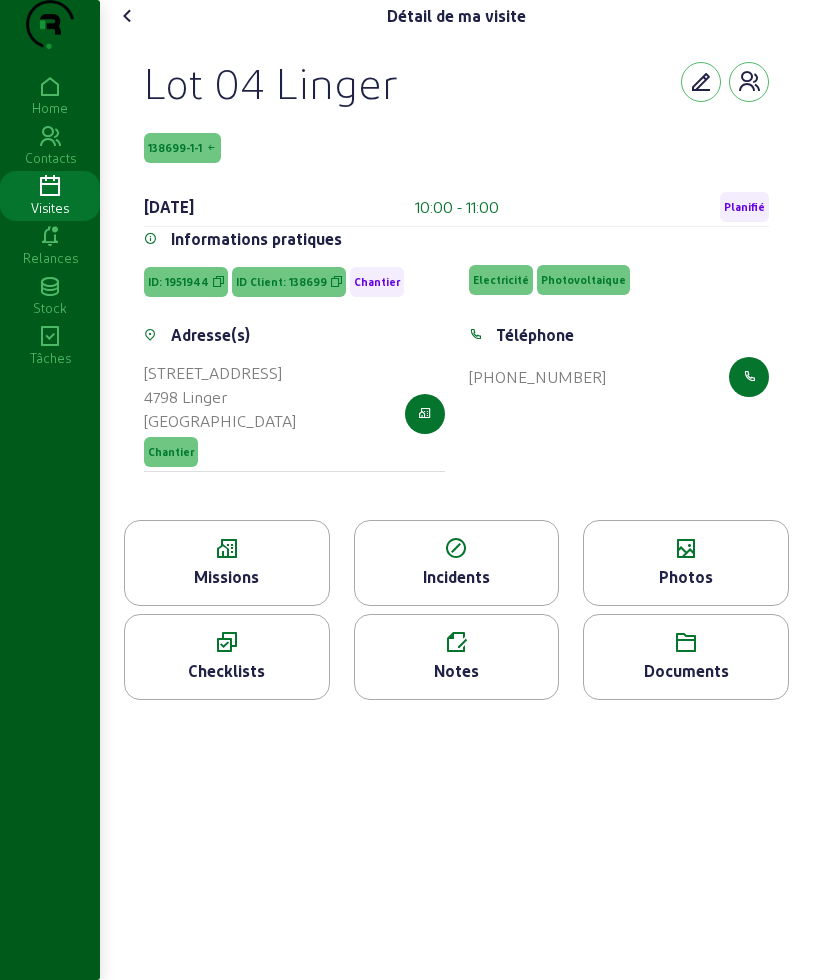 drag, startPoint x: 143, startPoint y: 114, endPoint x: 622, endPoint y: 407, distance: 561.5069 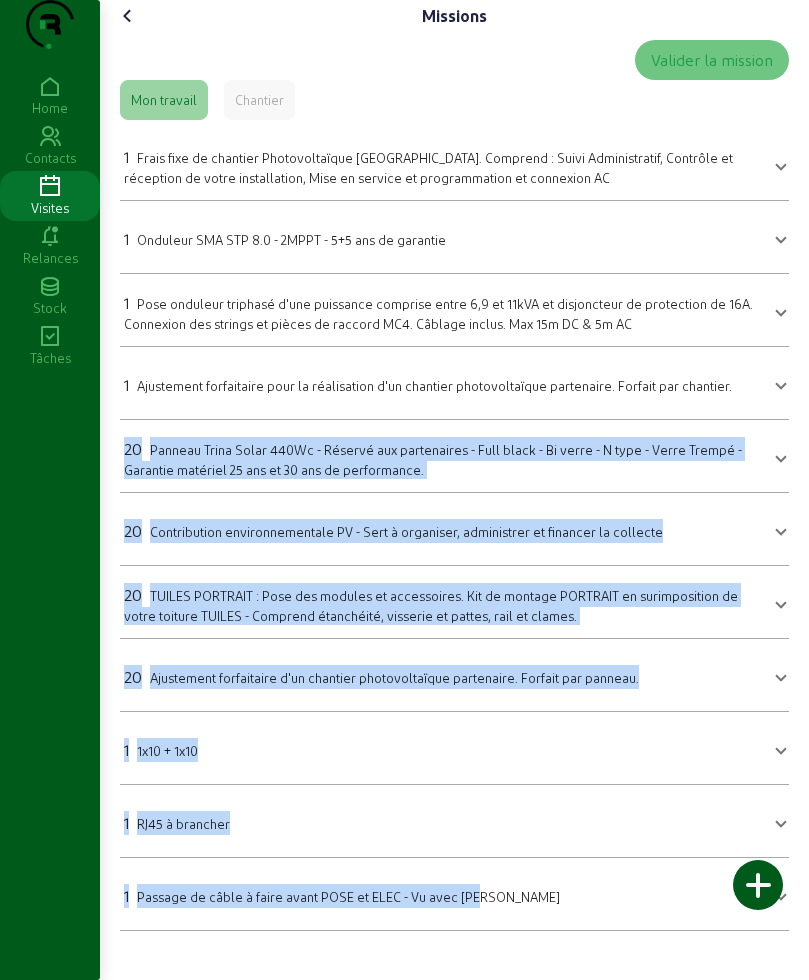 scroll, scrollTop: 7, scrollLeft: 0, axis: vertical 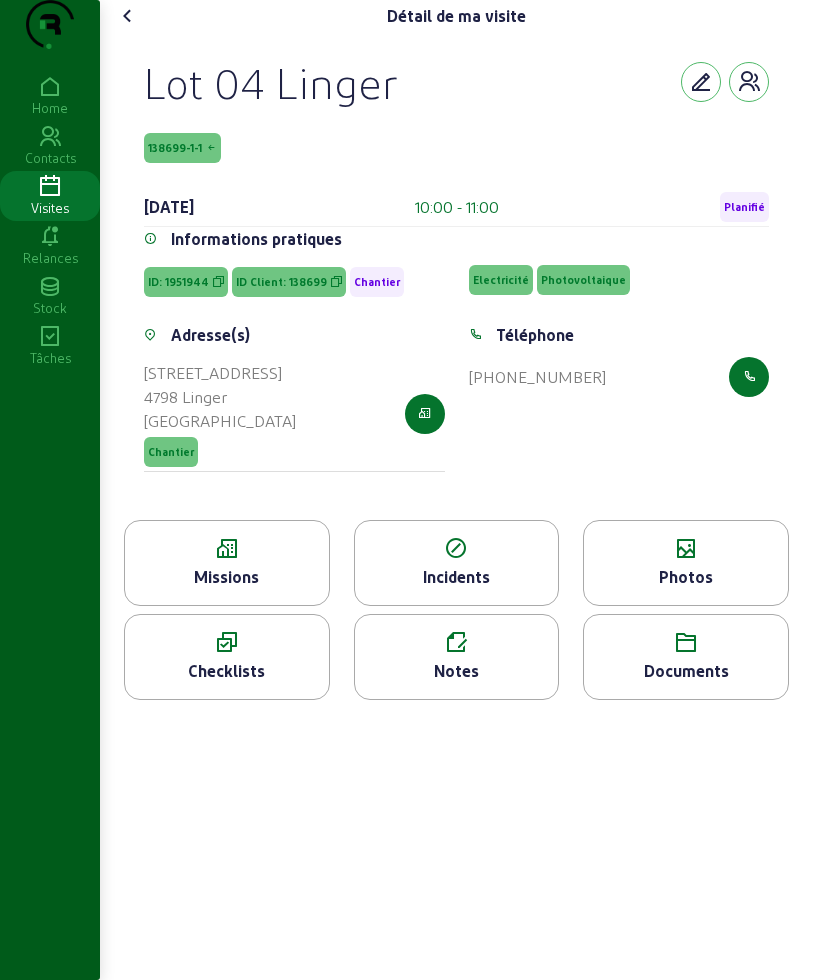 click 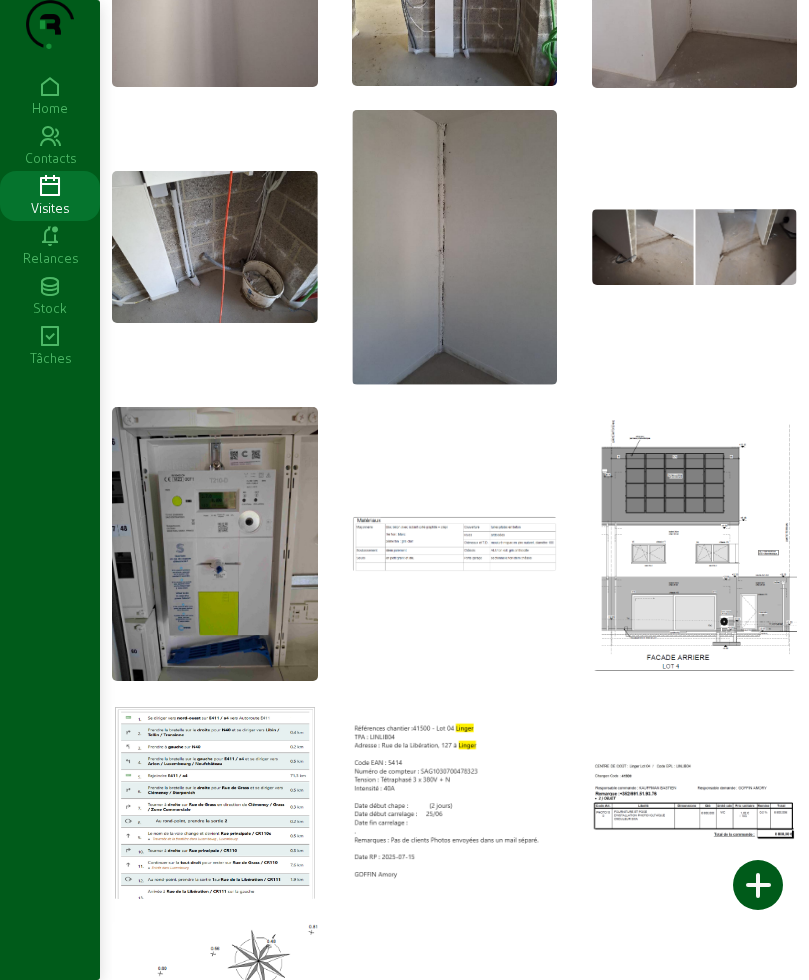 scroll, scrollTop: 625, scrollLeft: 0, axis: vertical 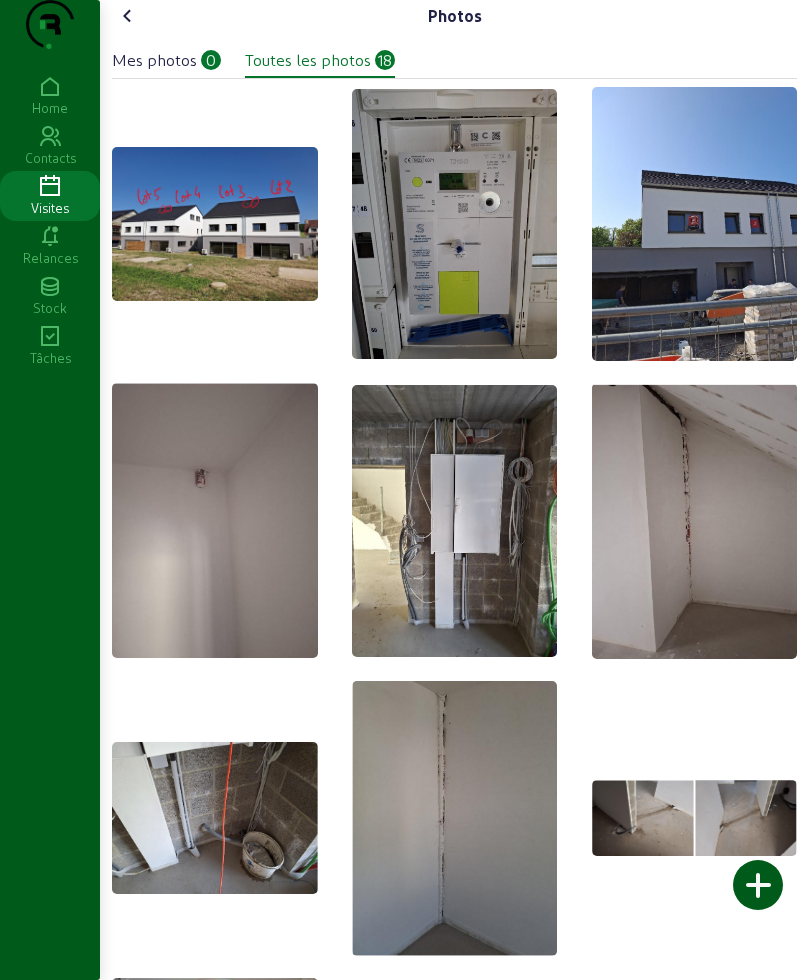 click on "Photos   Mes photos   0   Toutes les photos   18" 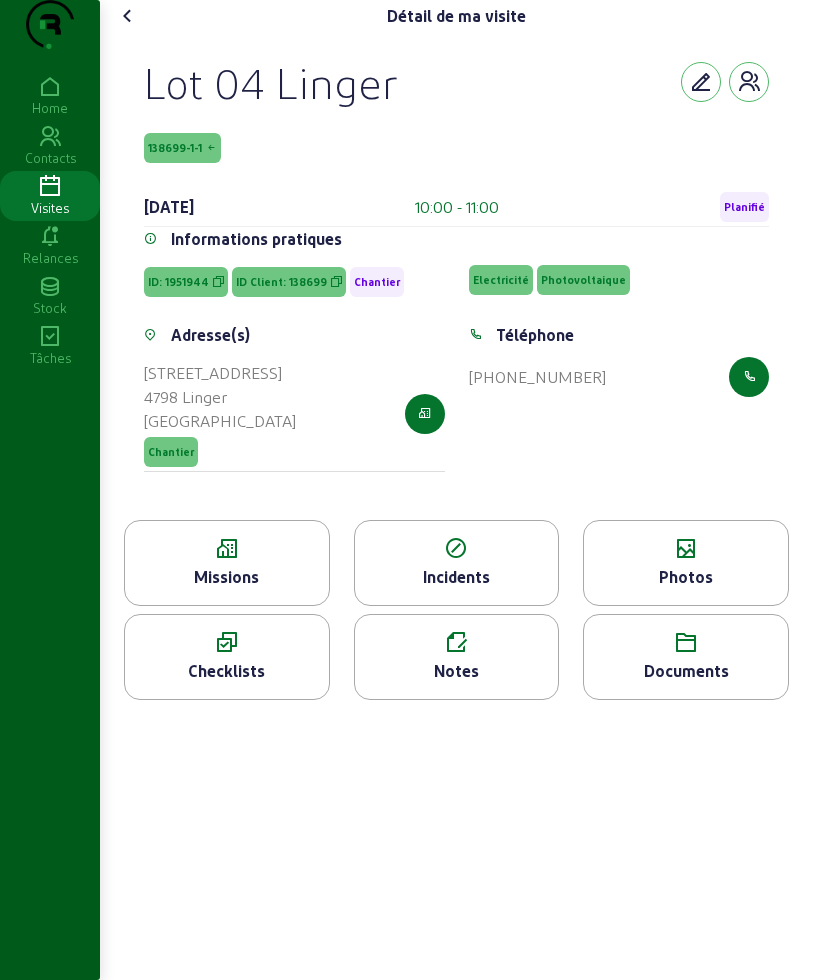 click 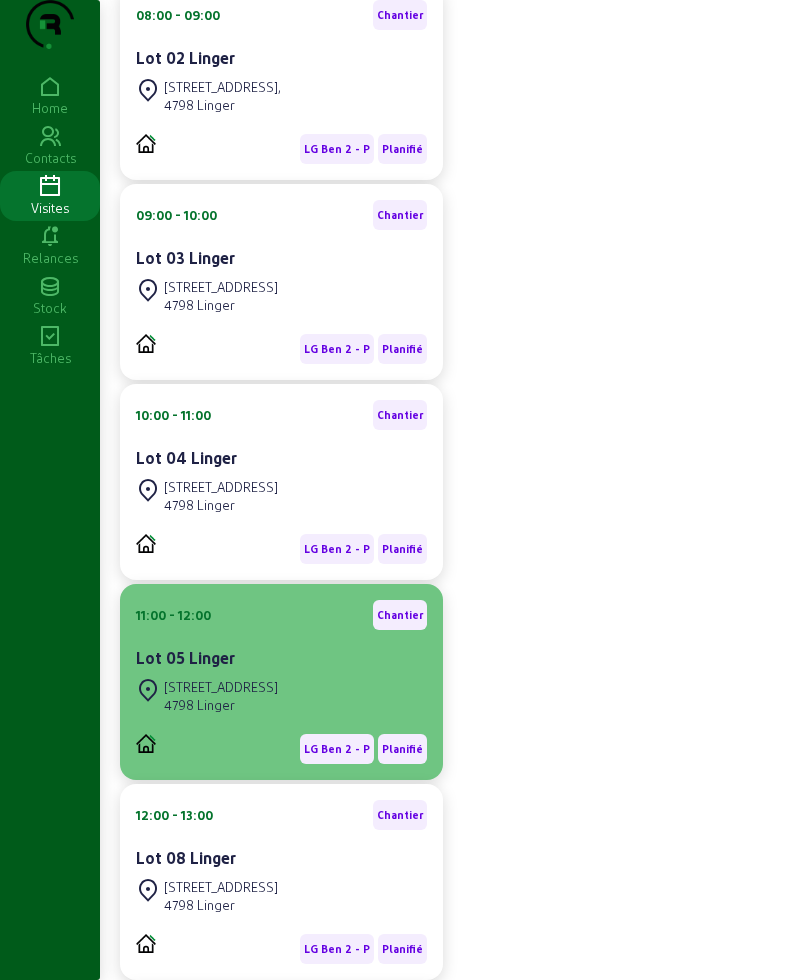 scroll, scrollTop: 1250, scrollLeft: 0, axis: vertical 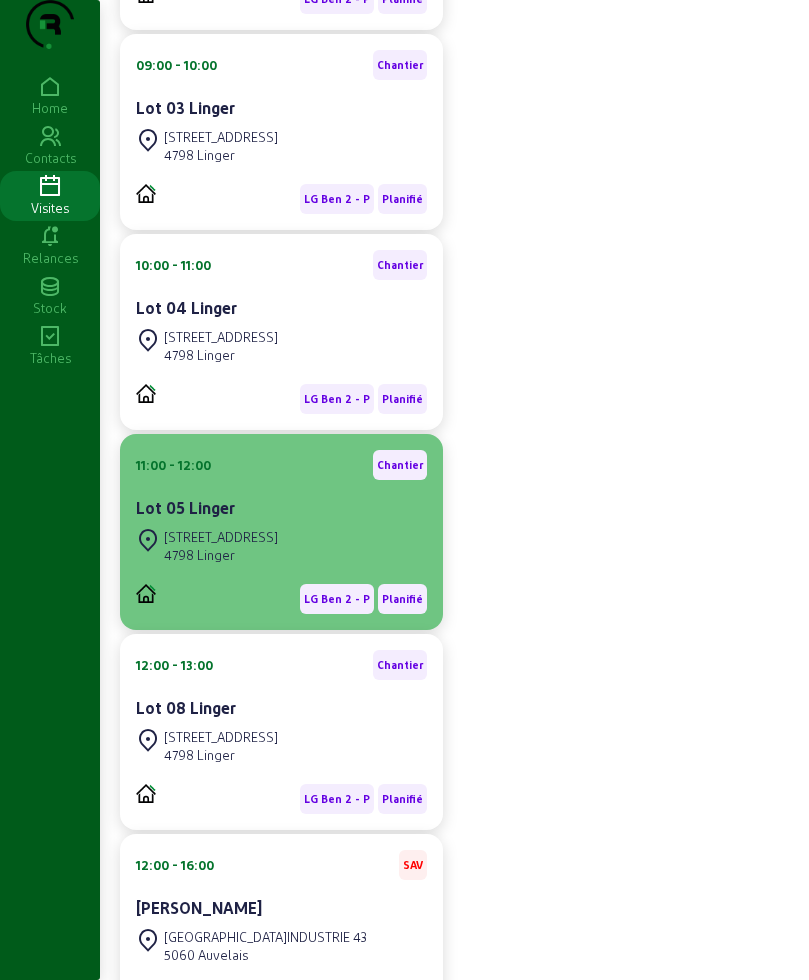click on "[STREET_ADDRESS]" 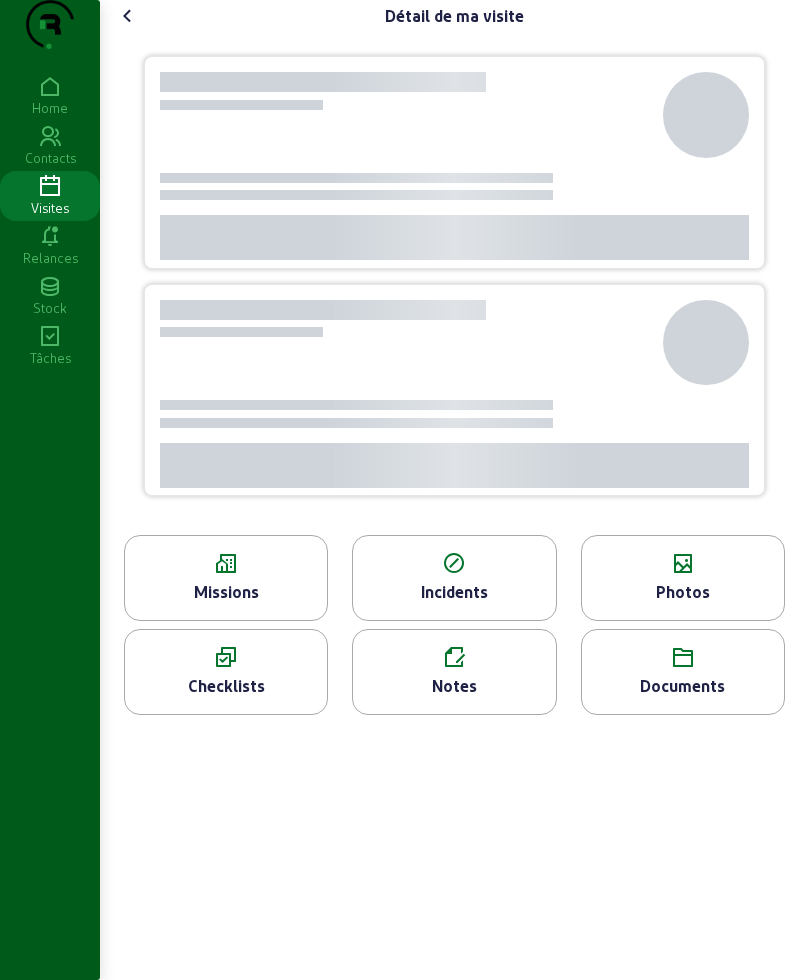 scroll, scrollTop: 0, scrollLeft: 0, axis: both 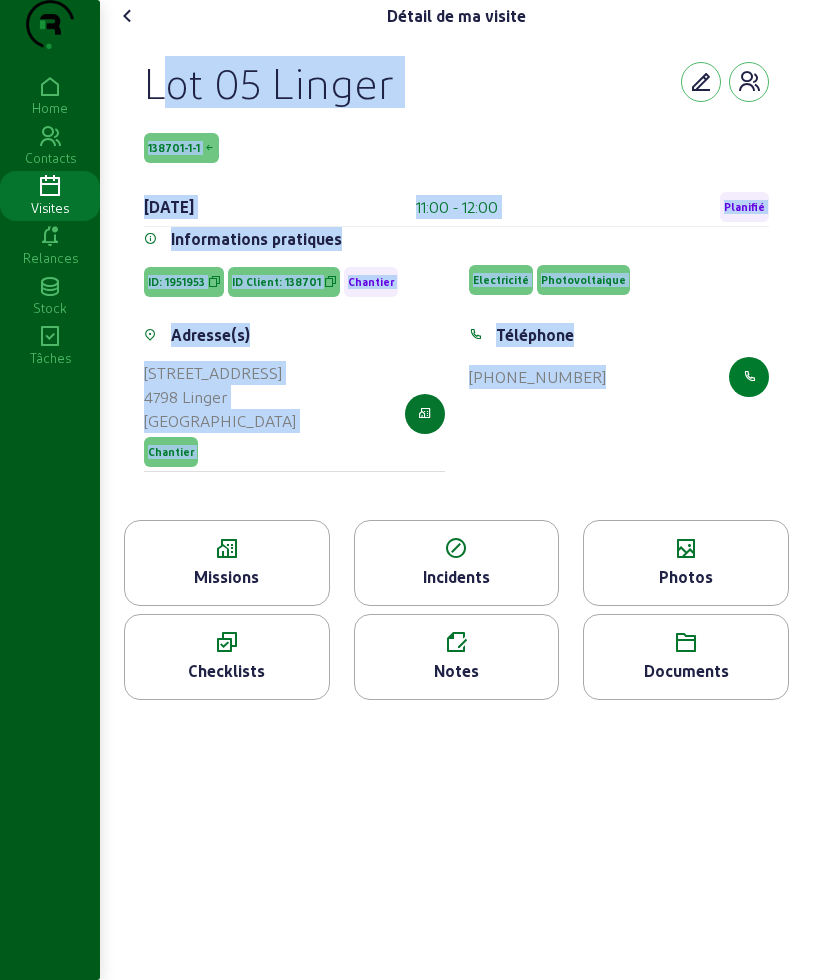 drag, startPoint x: 140, startPoint y: 112, endPoint x: 745, endPoint y: 420, distance: 678.88806 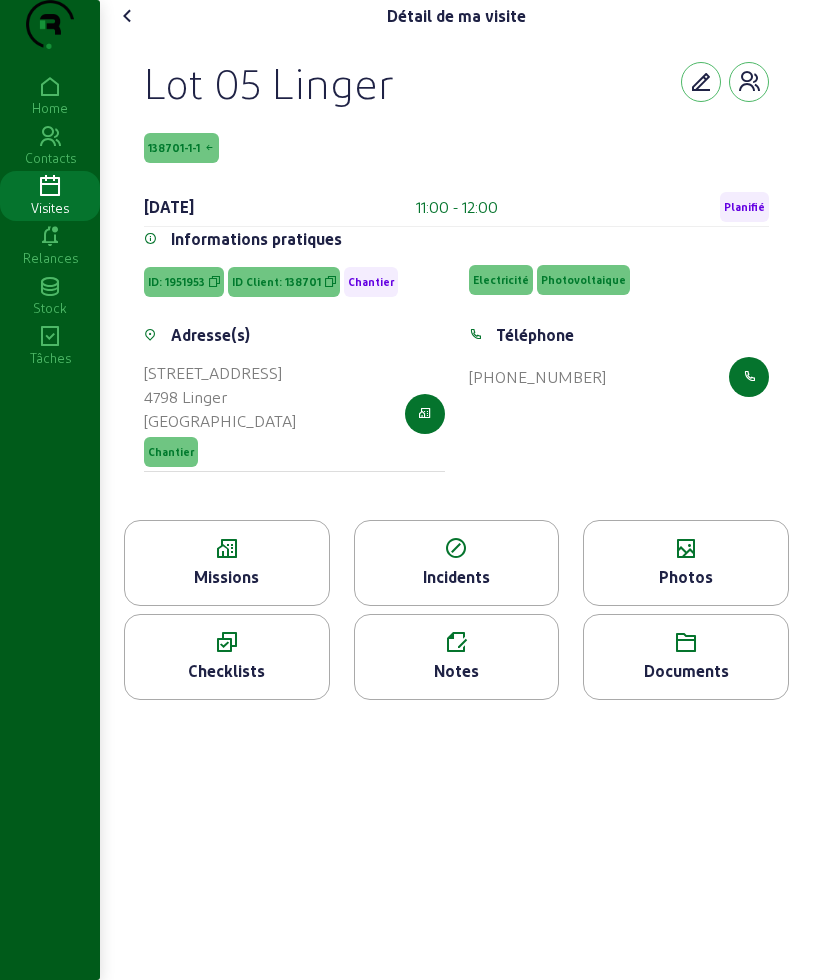 click on "Missions" 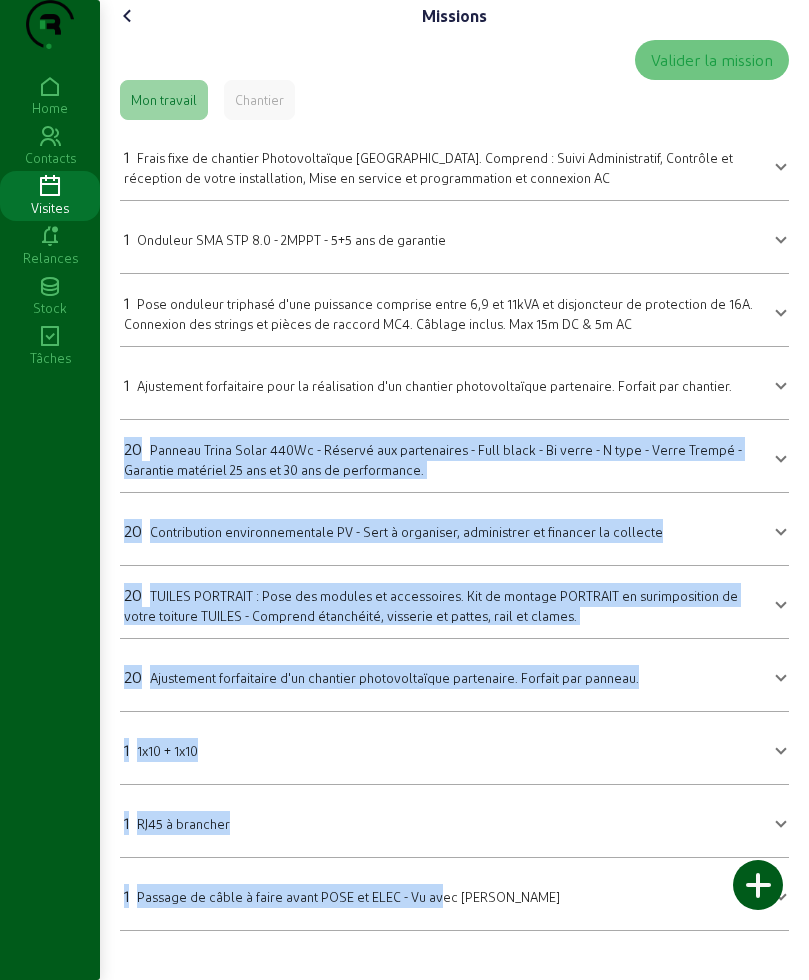 scroll, scrollTop: 7, scrollLeft: 0, axis: vertical 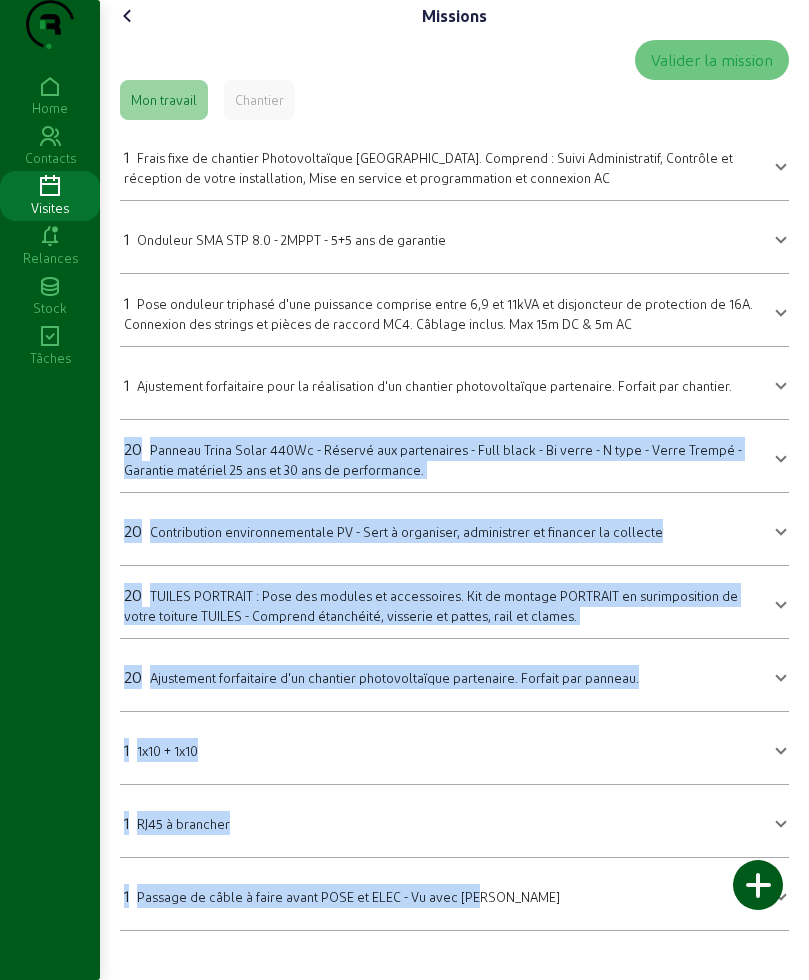 drag, startPoint x: 119, startPoint y: 483, endPoint x: 456, endPoint y: 966, distance: 588.94653 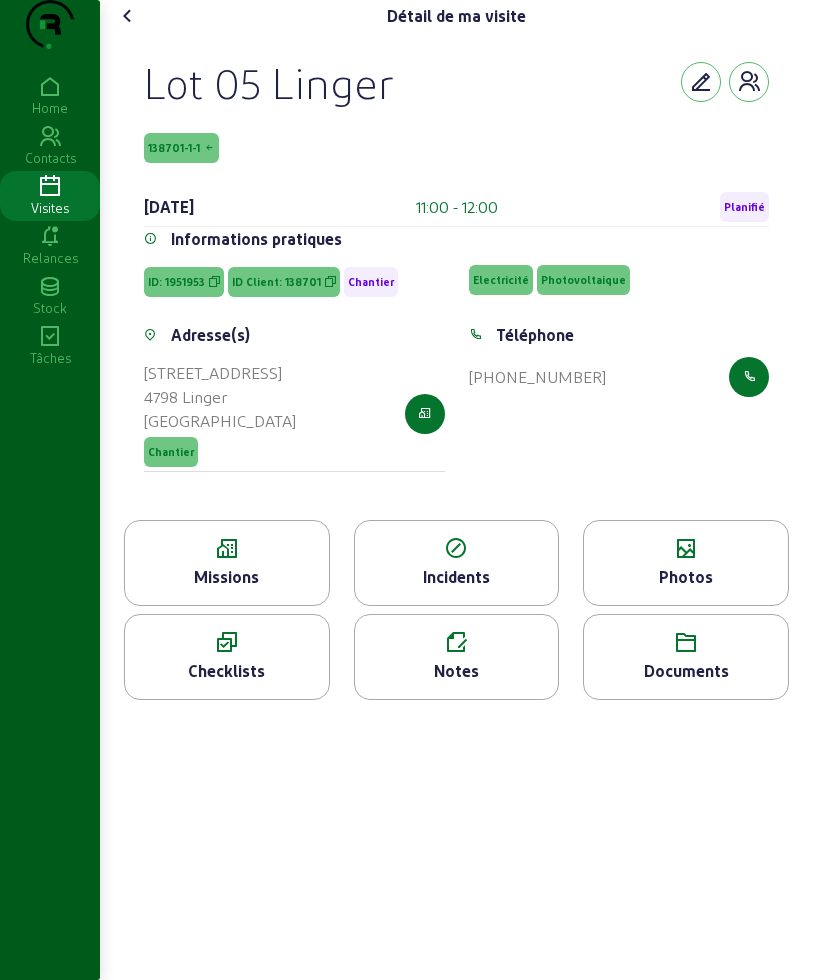 click on "Photos" 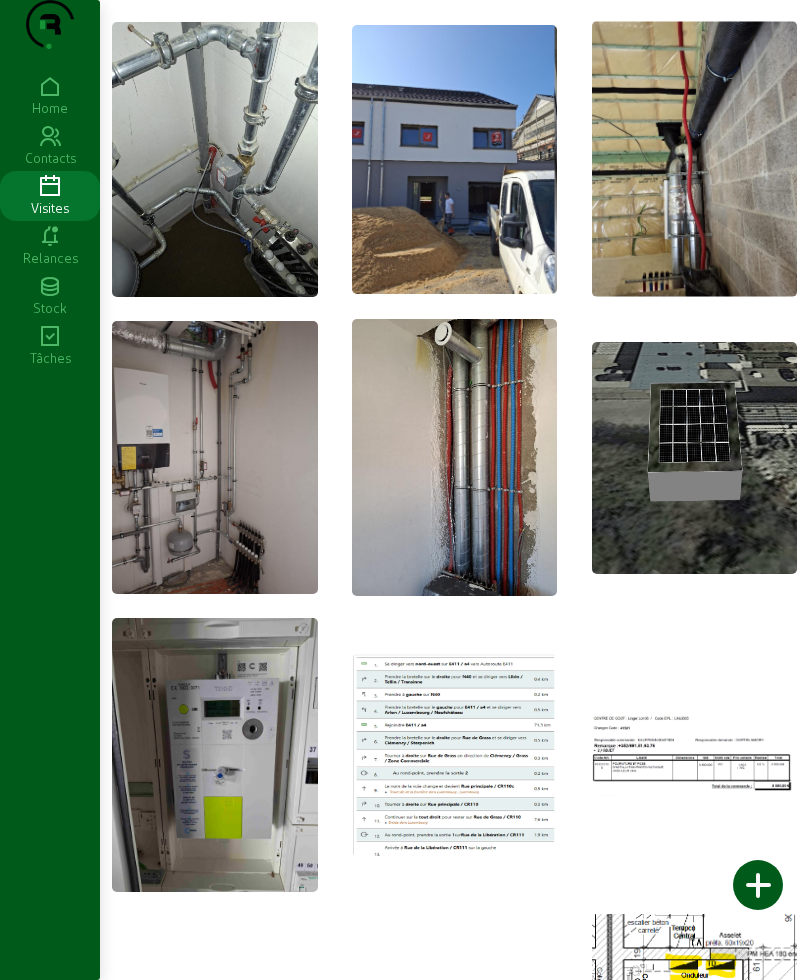 scroll, scrollTop: 500, scrollLeft: 0, axis: vertical 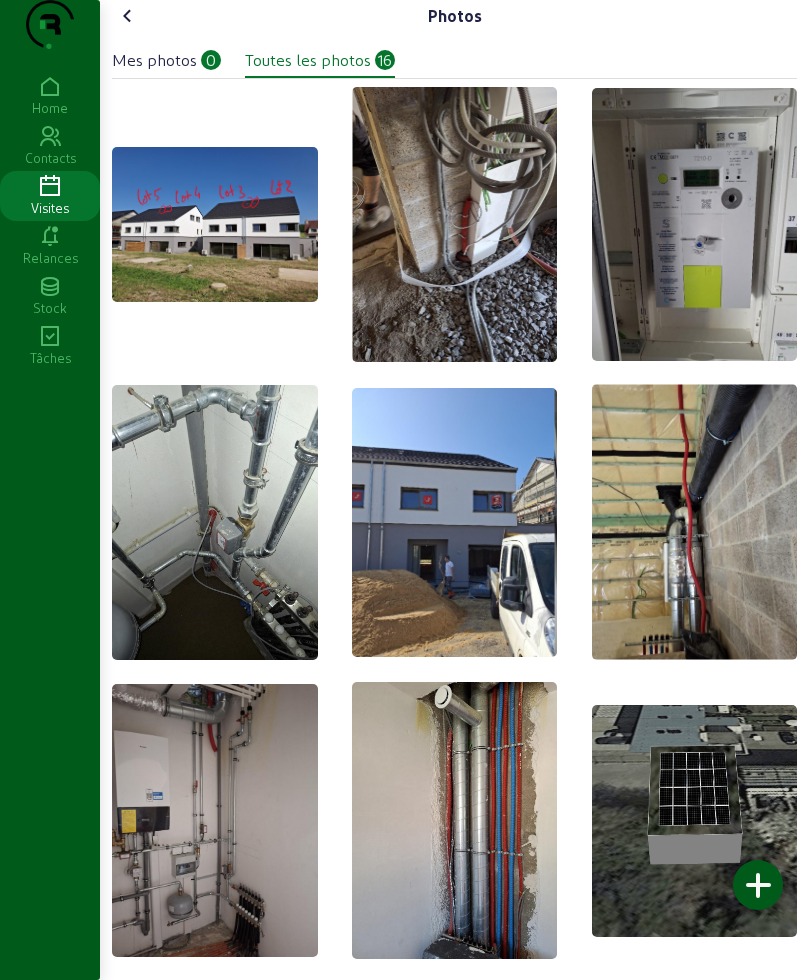 click 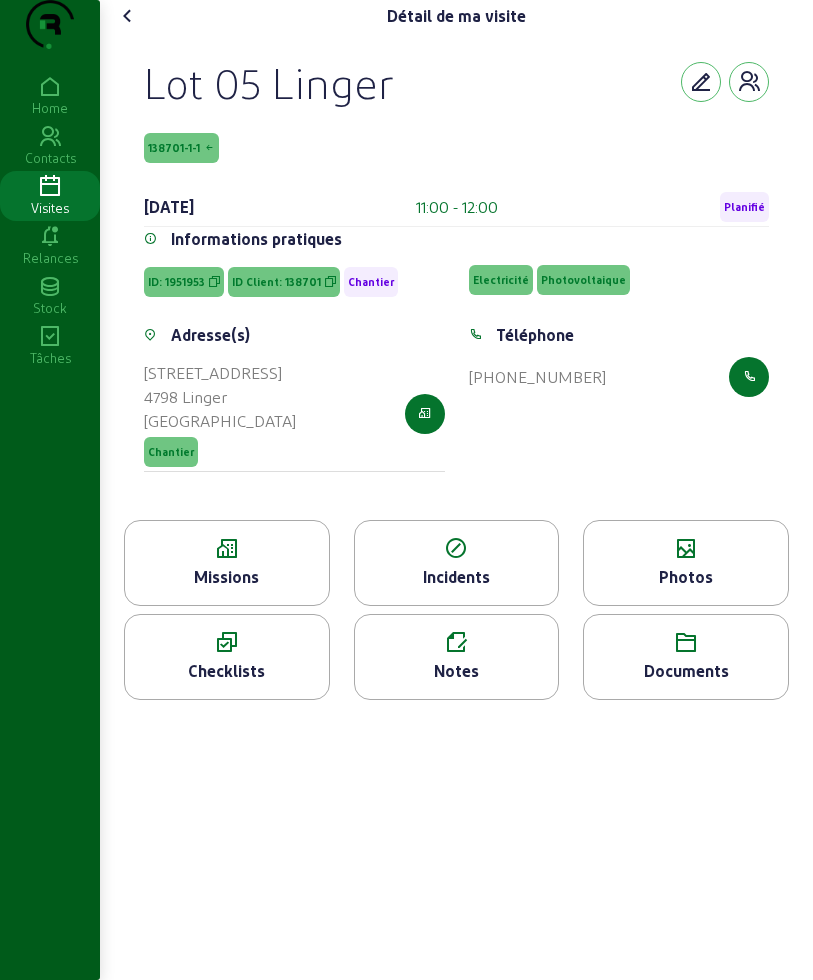 click 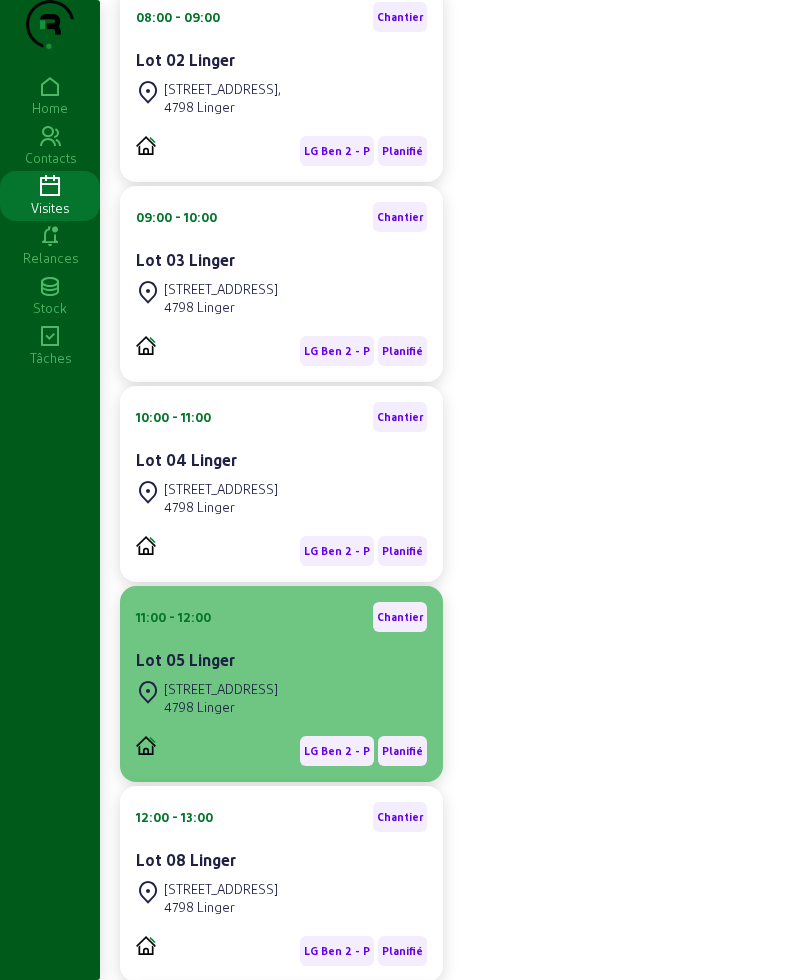 scroll, scrollTop: 1250, scrollLeft: 0, axis: vertical 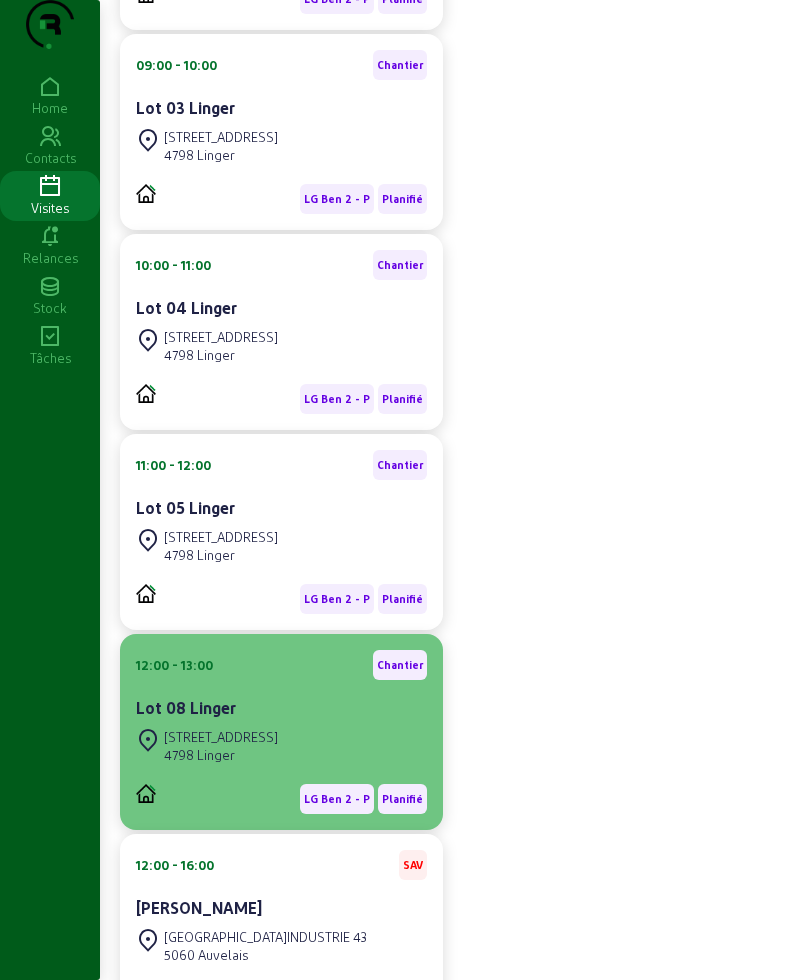 click on "Lot 08 Linger" 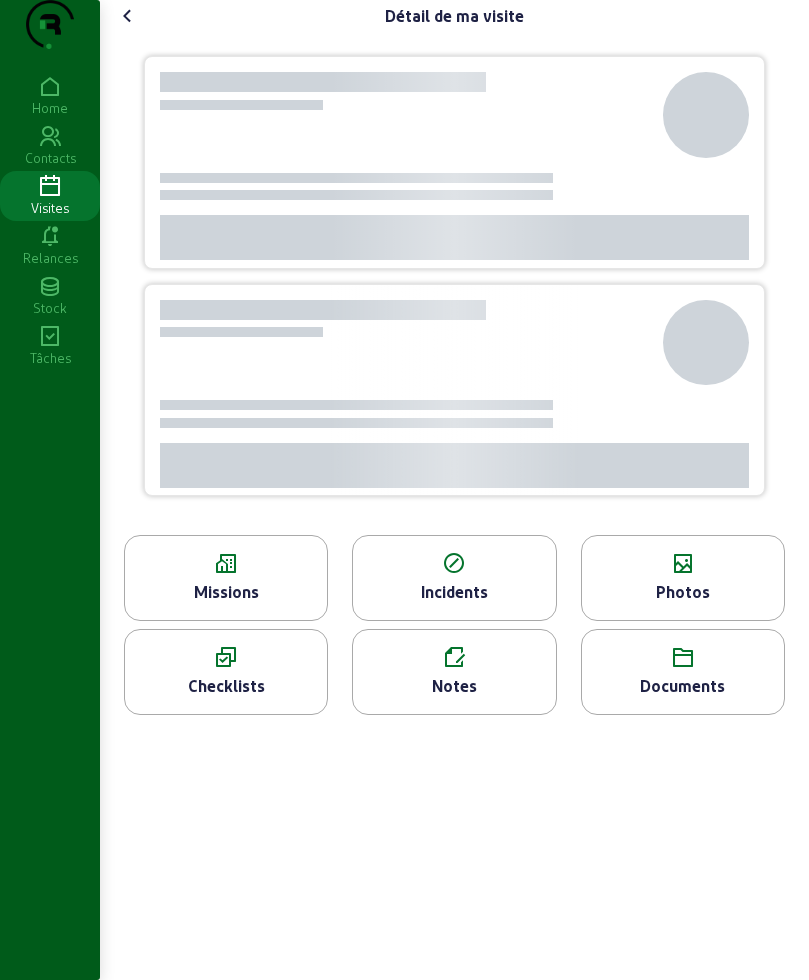 scroll, scrollTop: 0, scrollLeft: 0, axis: both 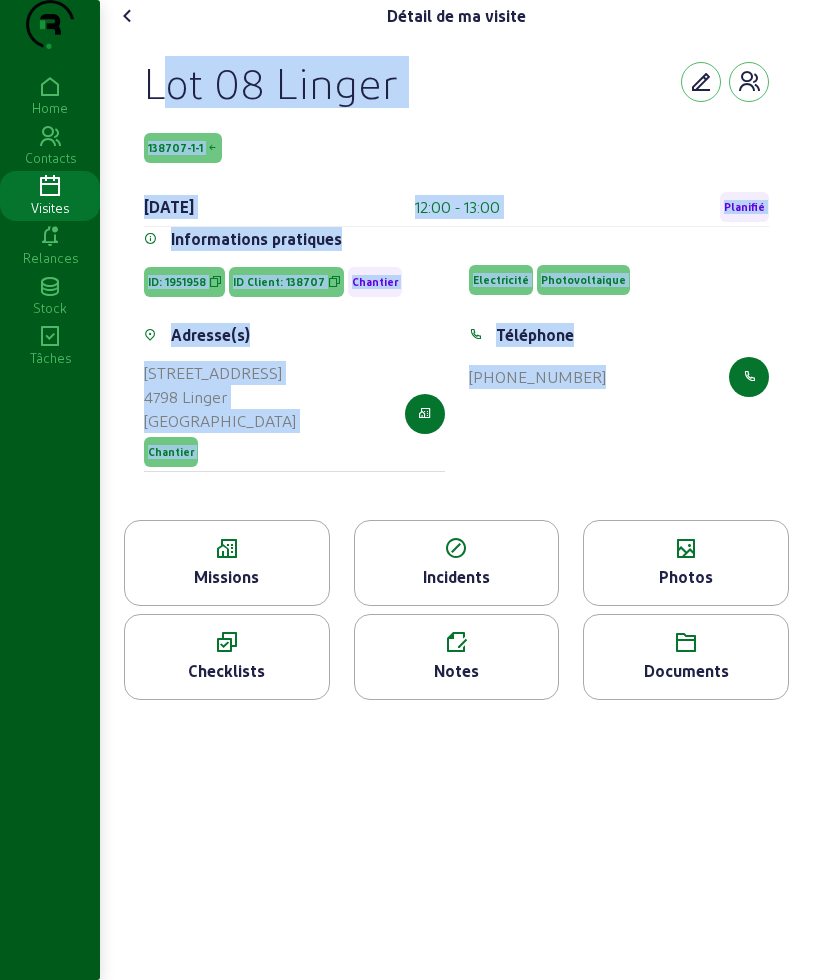 drag, startPoint x: 156, startPoint y: 126, endPoint x: 664, endPoint y: 410, distance: 581.9966 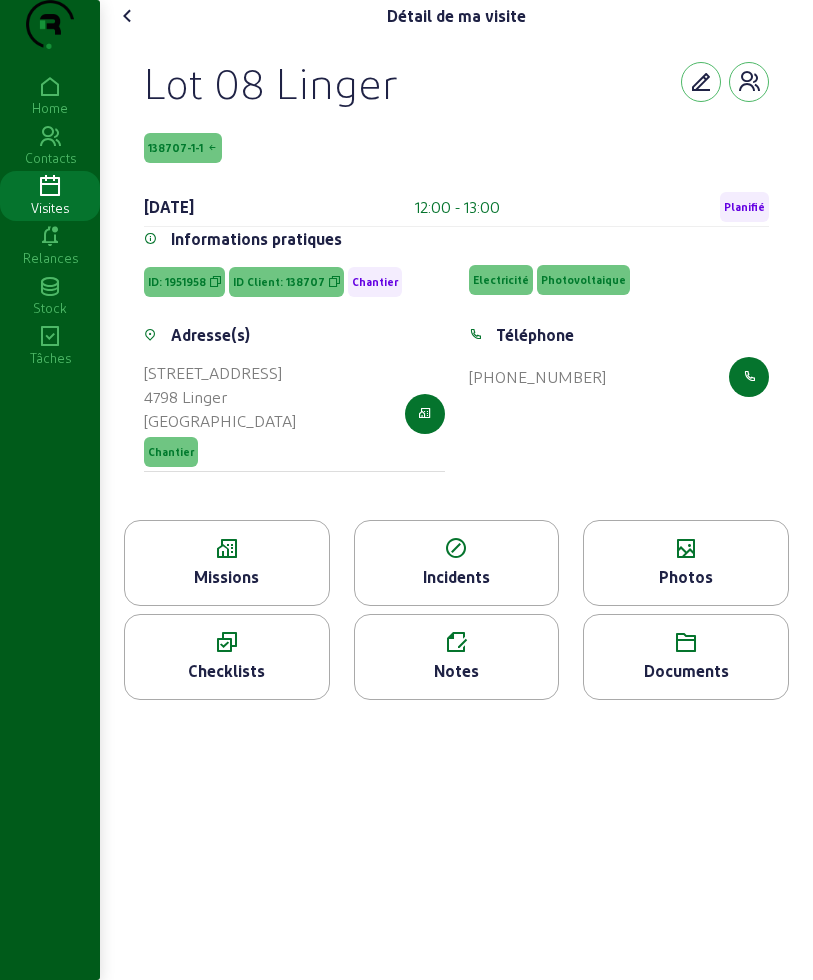 click 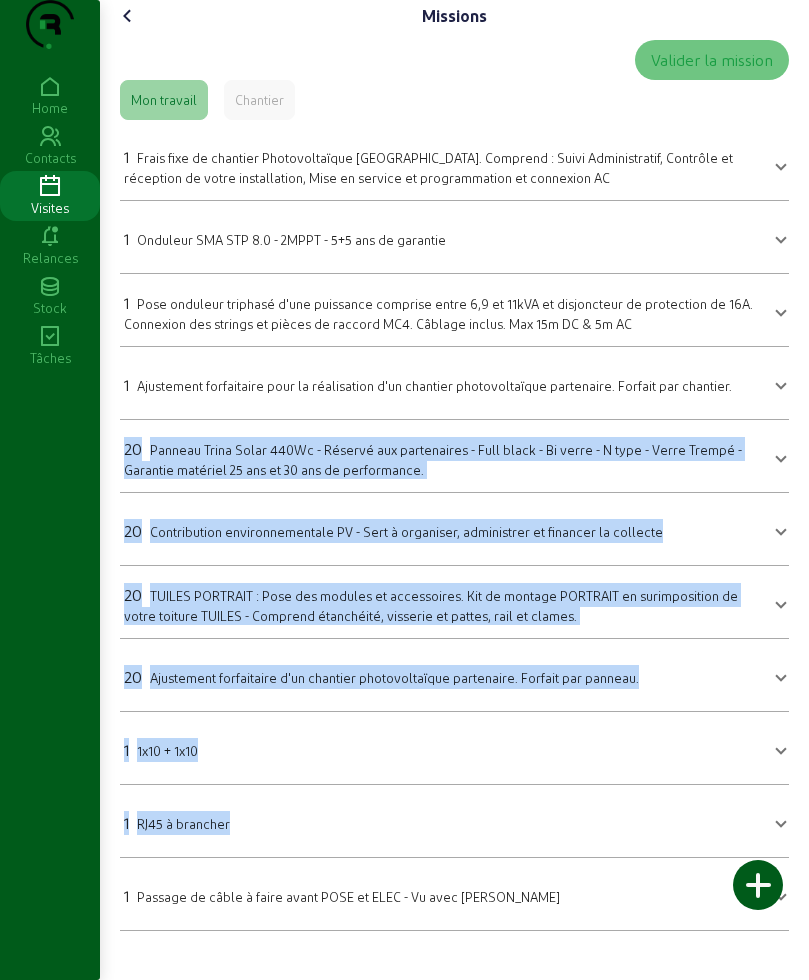 scroll, scrollTop: 7, scrollLeft: 0, axis: vertical 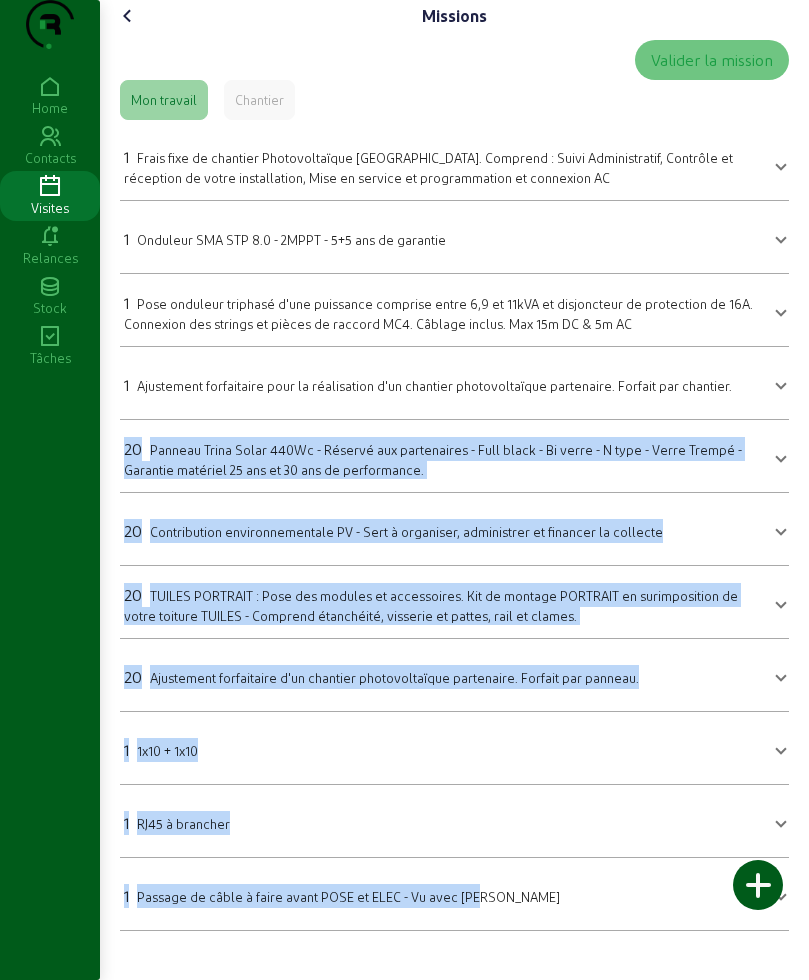 drag, startPoint x: 121, startPoint y: 473, endPoint x: 620, endPoint y: 963, distance: 699.35754 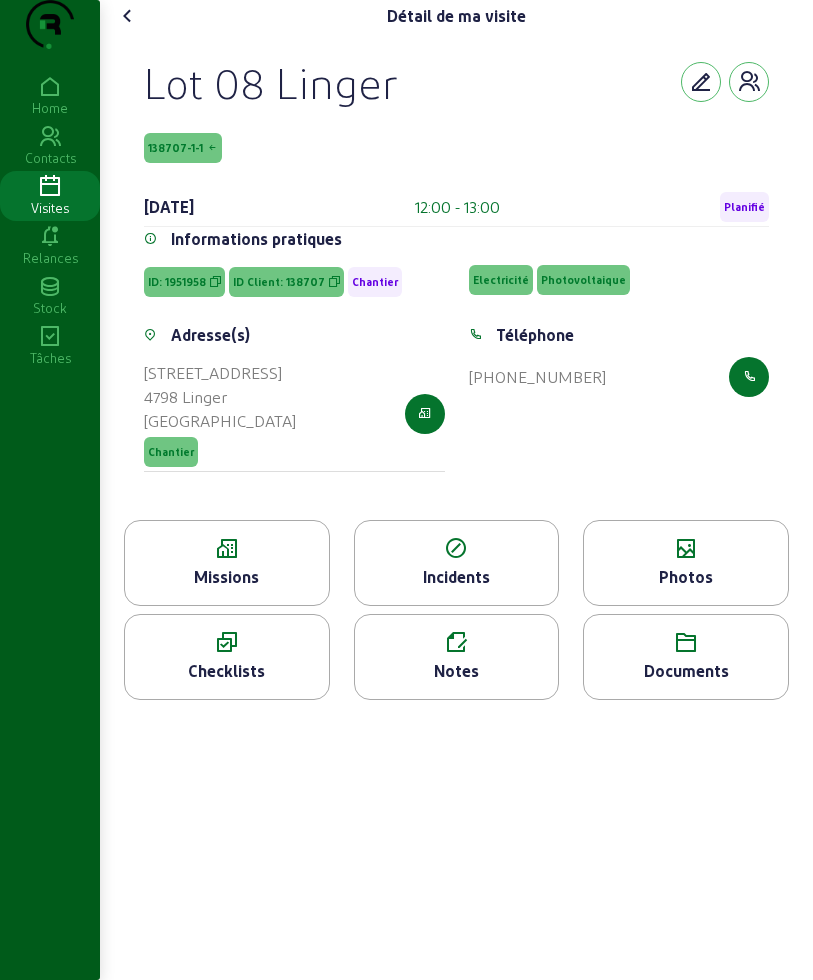 click 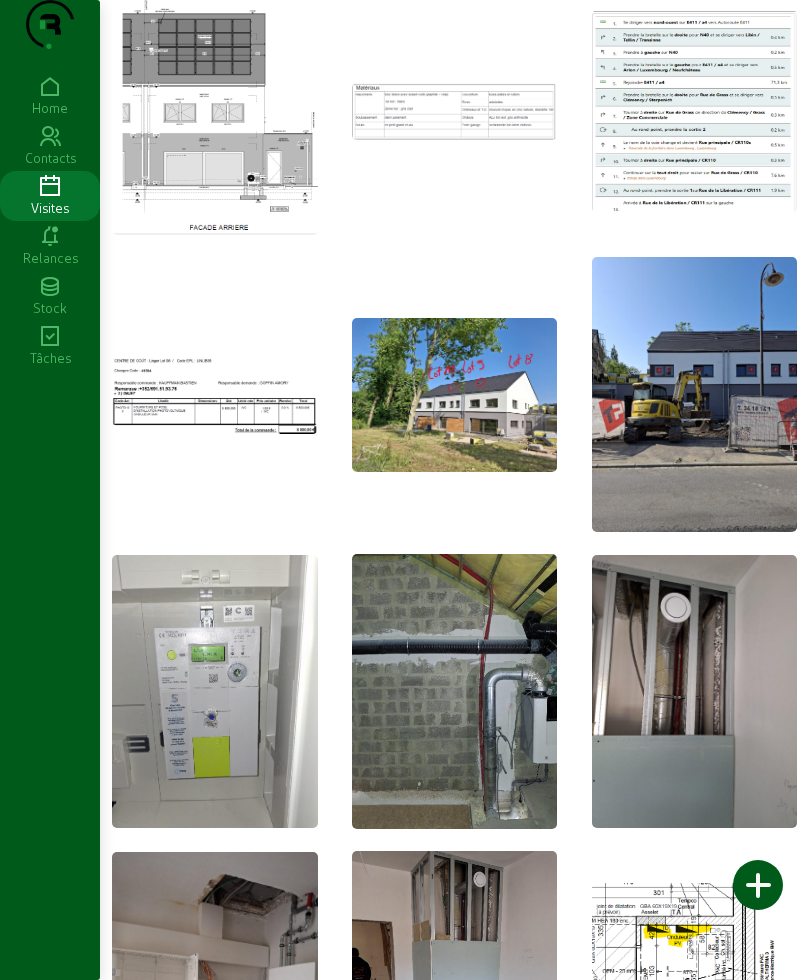 scroll, scrollTop: 500, scrollLeft: 0, axis: vertical 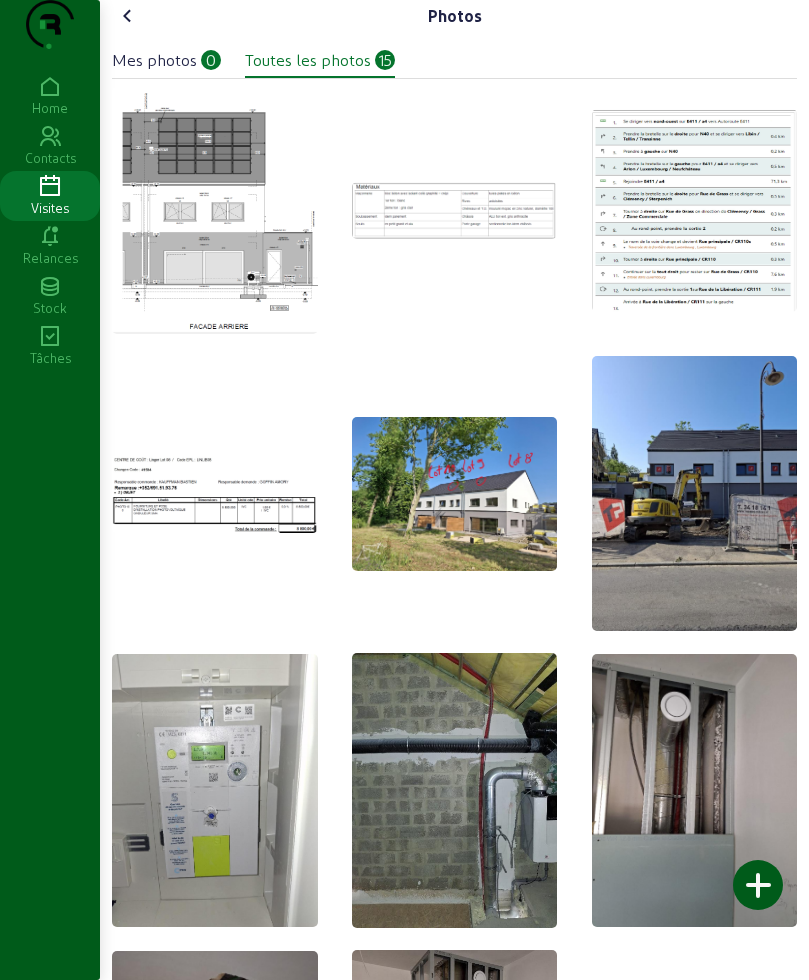 click on "Photos   Mes photos   0   Toutes les photos   15" 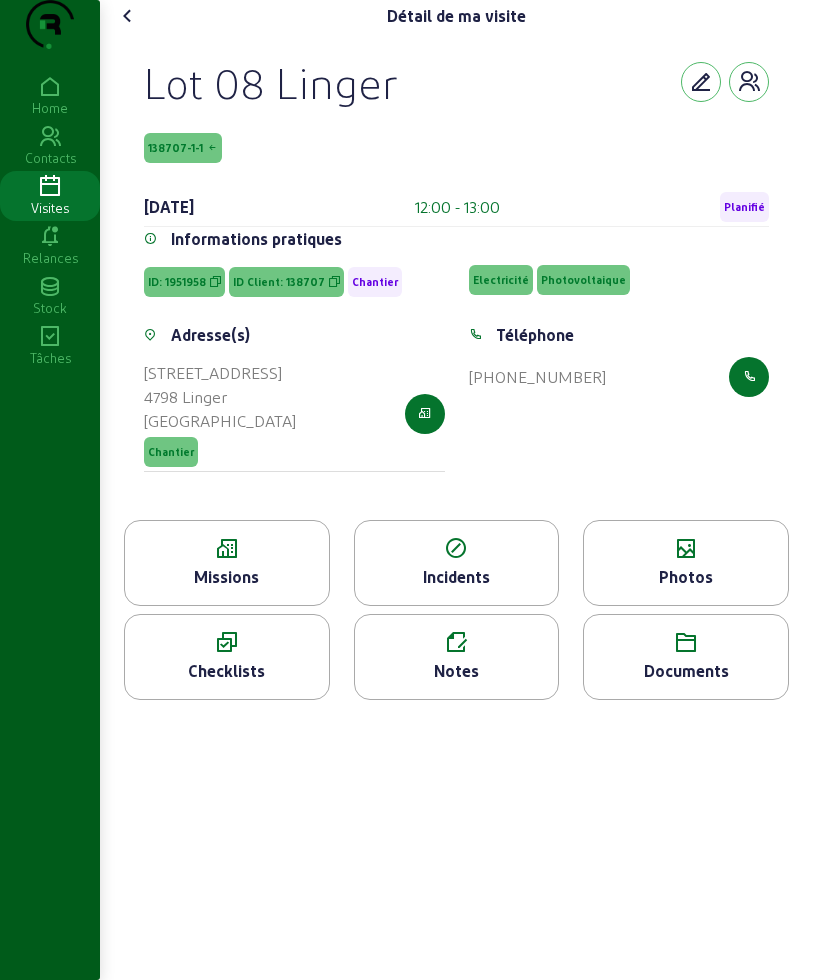 click 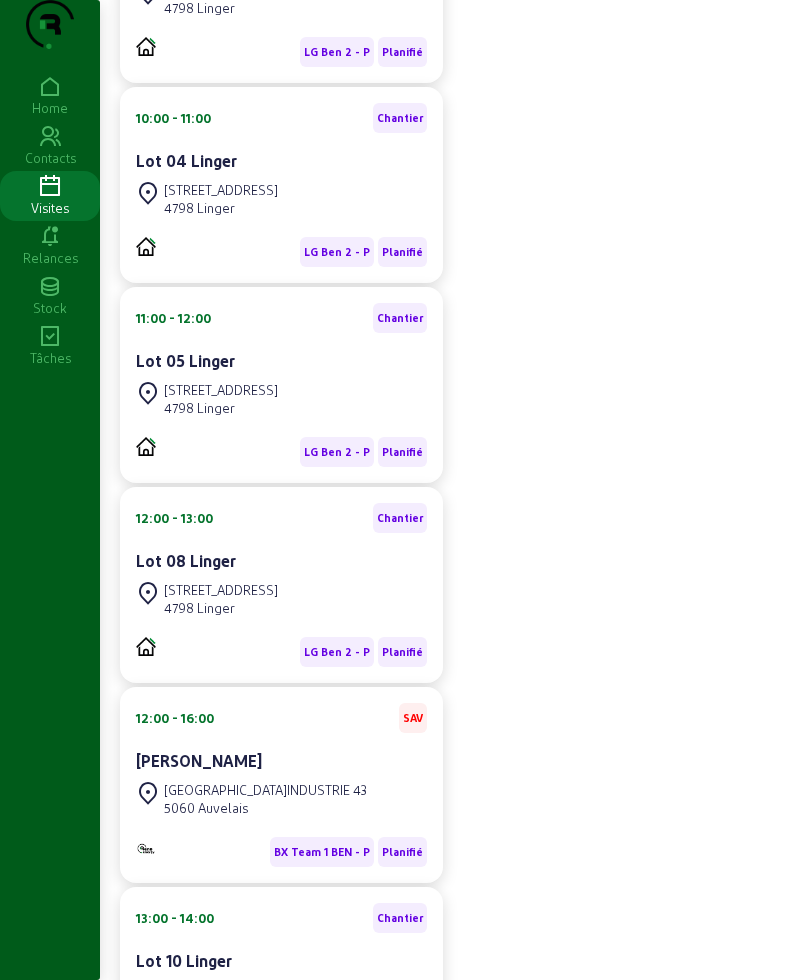 scroll, scrollTop: 1516, scrollLeft: 0, axis: vertical 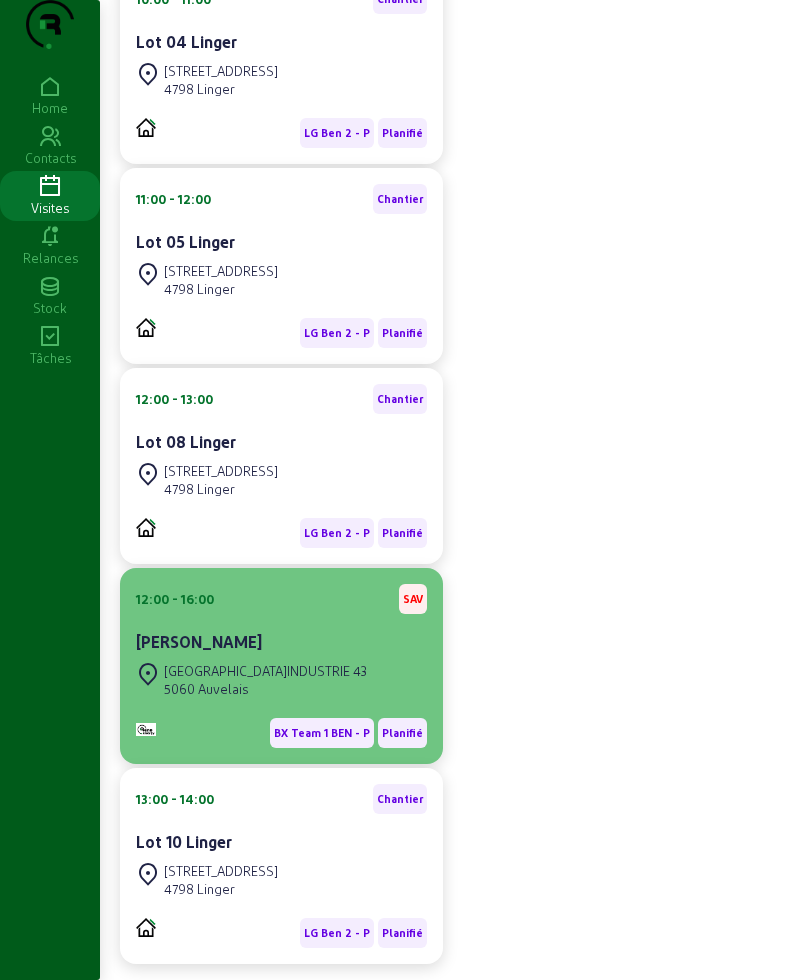 click on "[PERSON_NAME]" 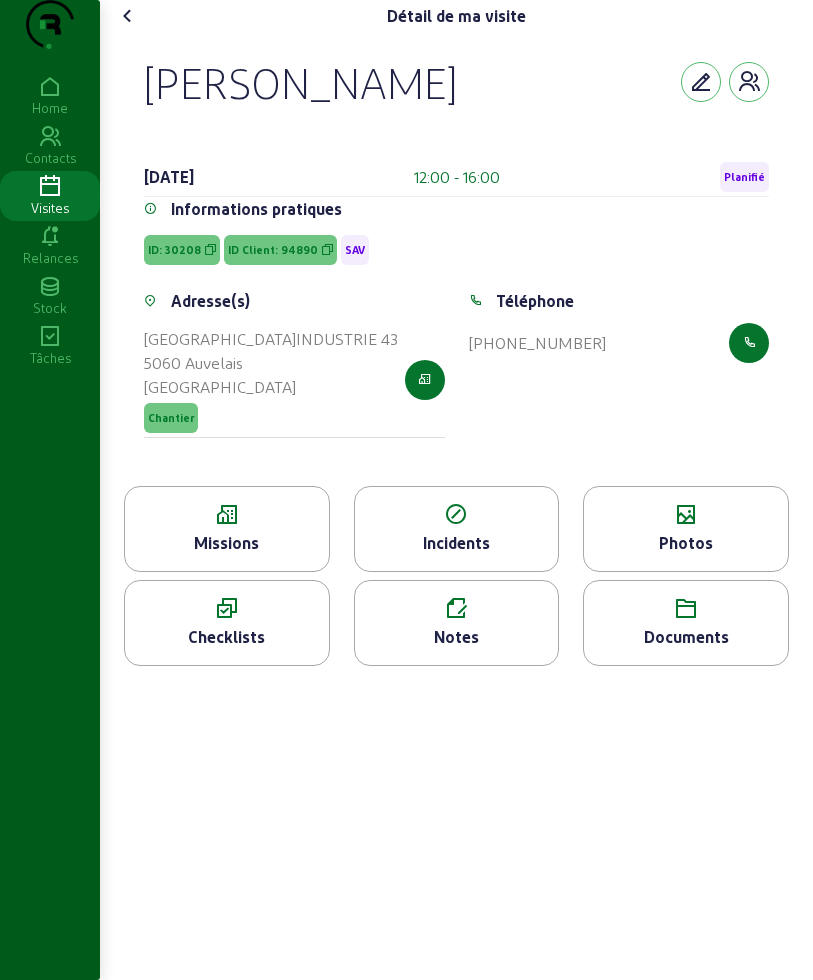drag, startPoint x: 144, startPoint y: 121, endPoint x: 636, endPoint y: 420, distance: 575.73 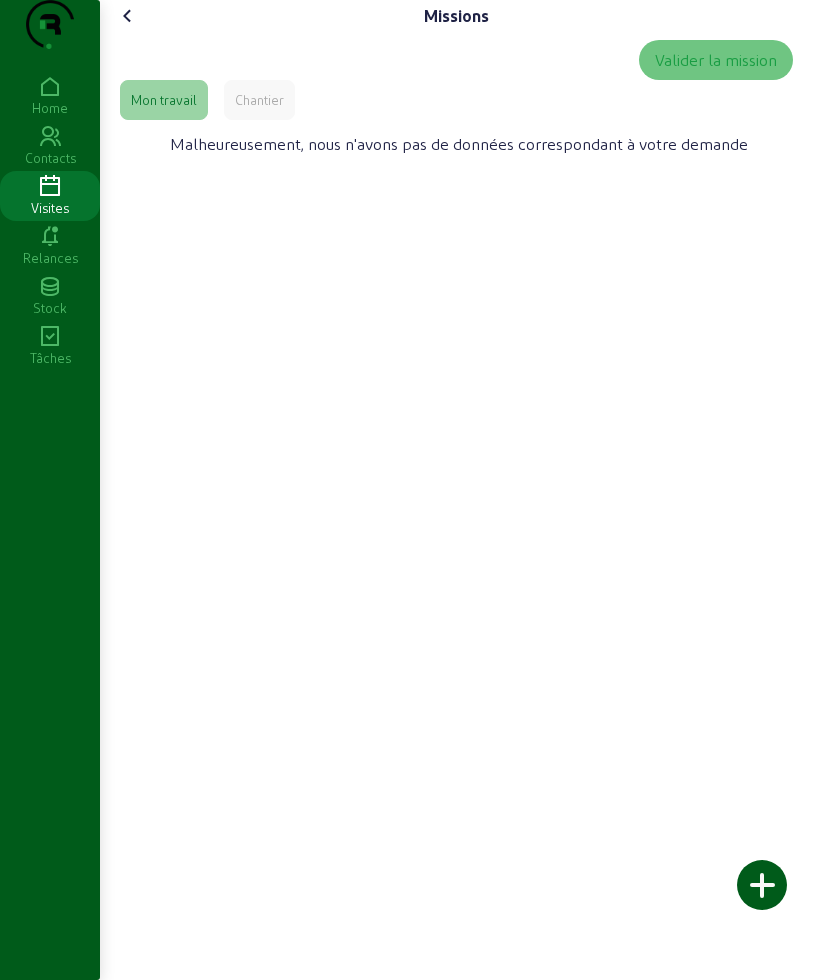 click on "Chantier" 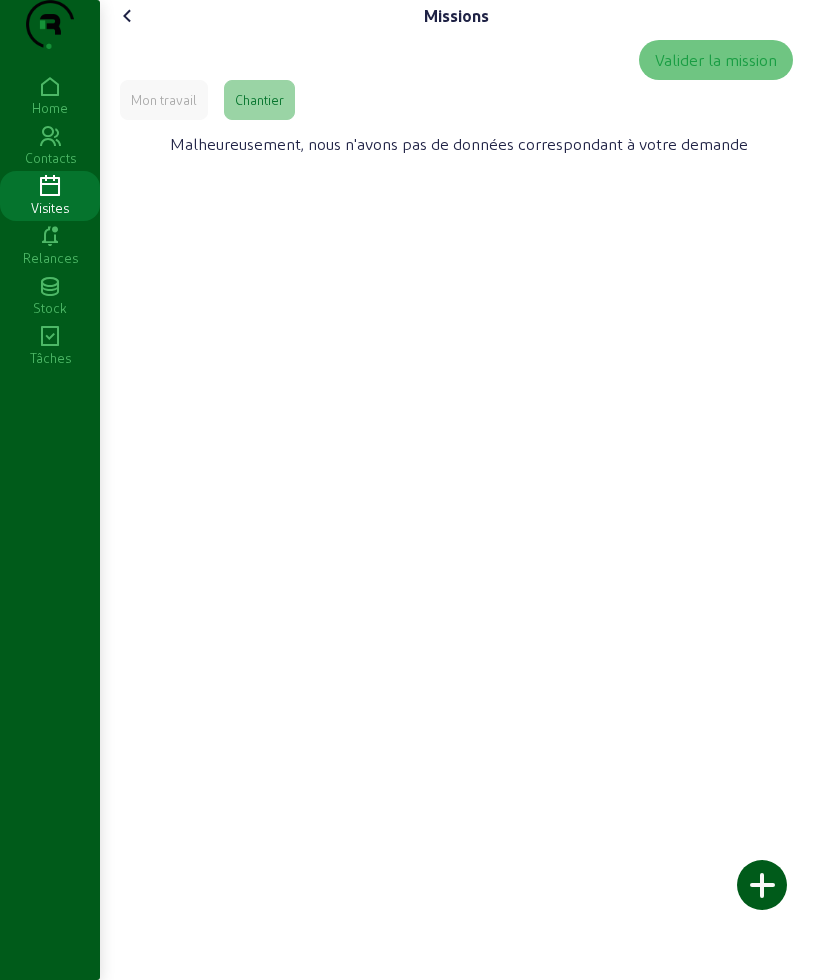 click 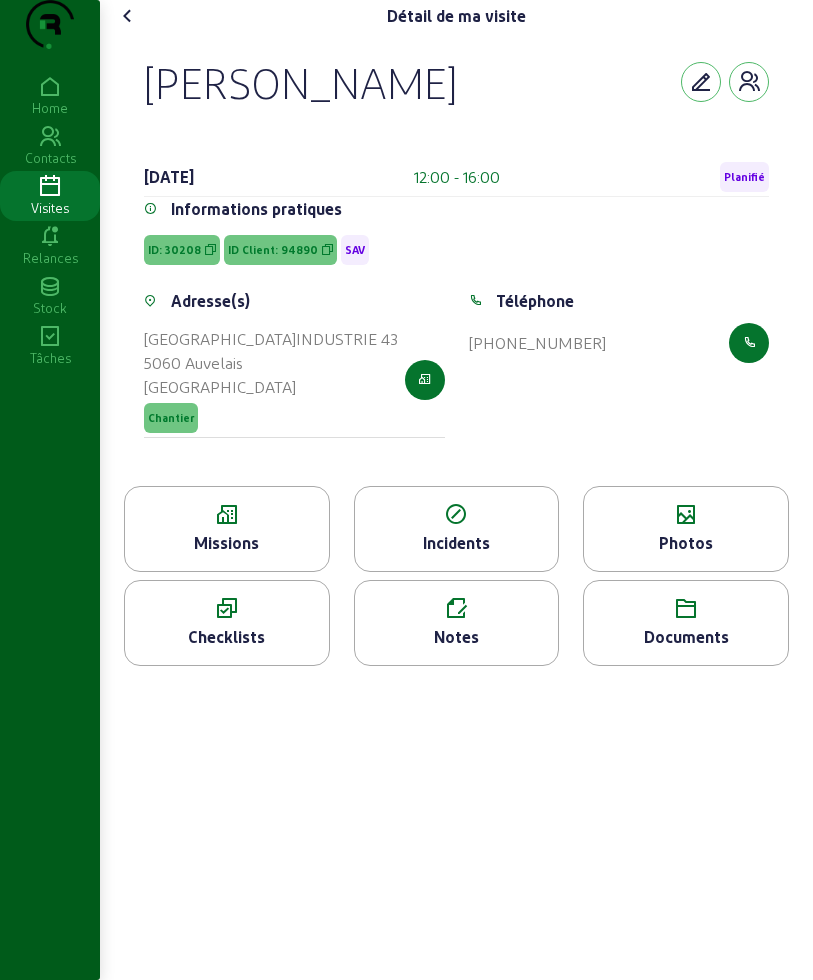 click 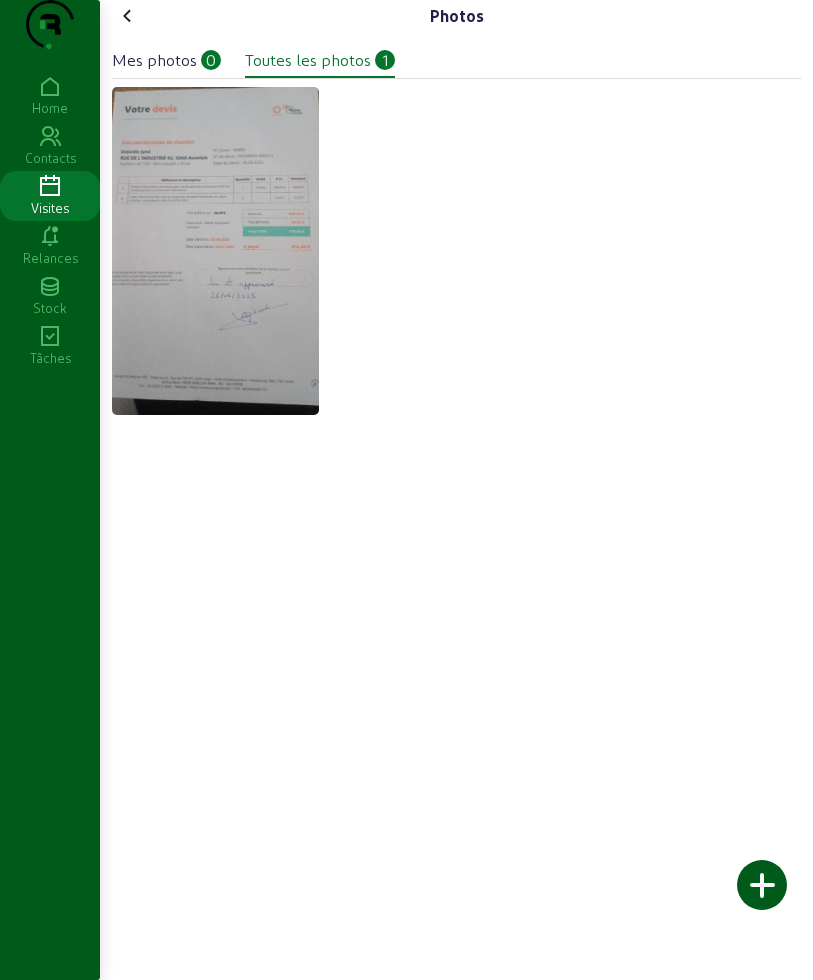click 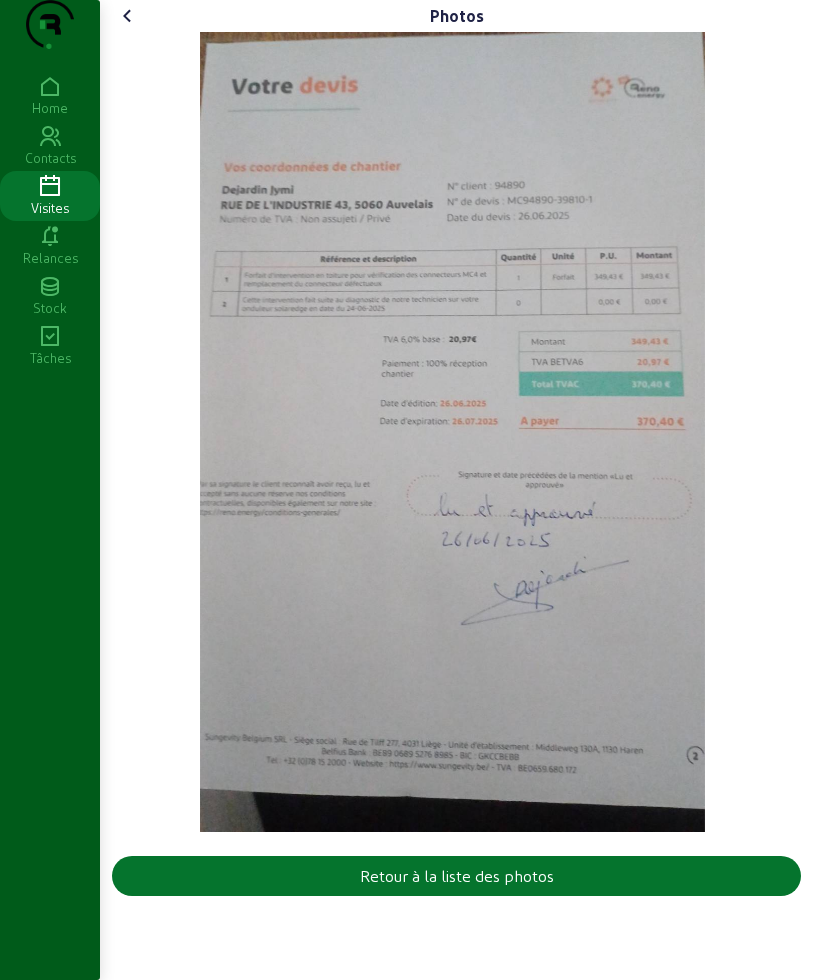 click on "Photos  Retour à la liste des photos Home Contacts Visites Relances Stock Tâches" at bounding box center (406, 490) 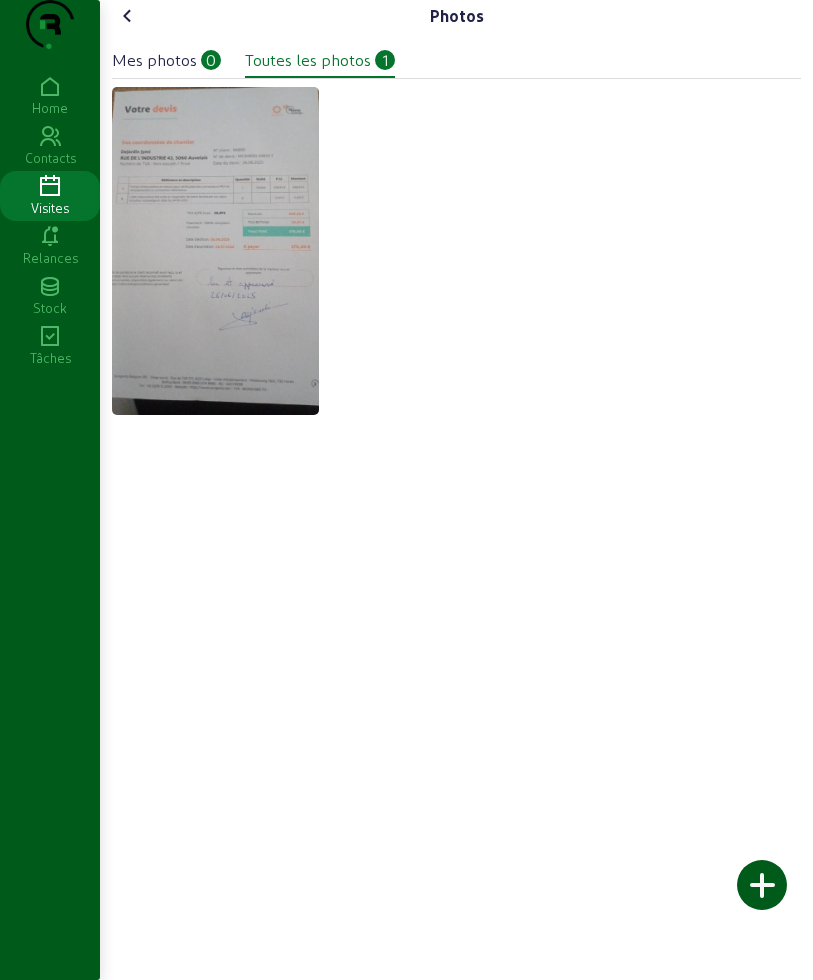 click on "Photos   Mes photos   0   Toutes les photos   1" 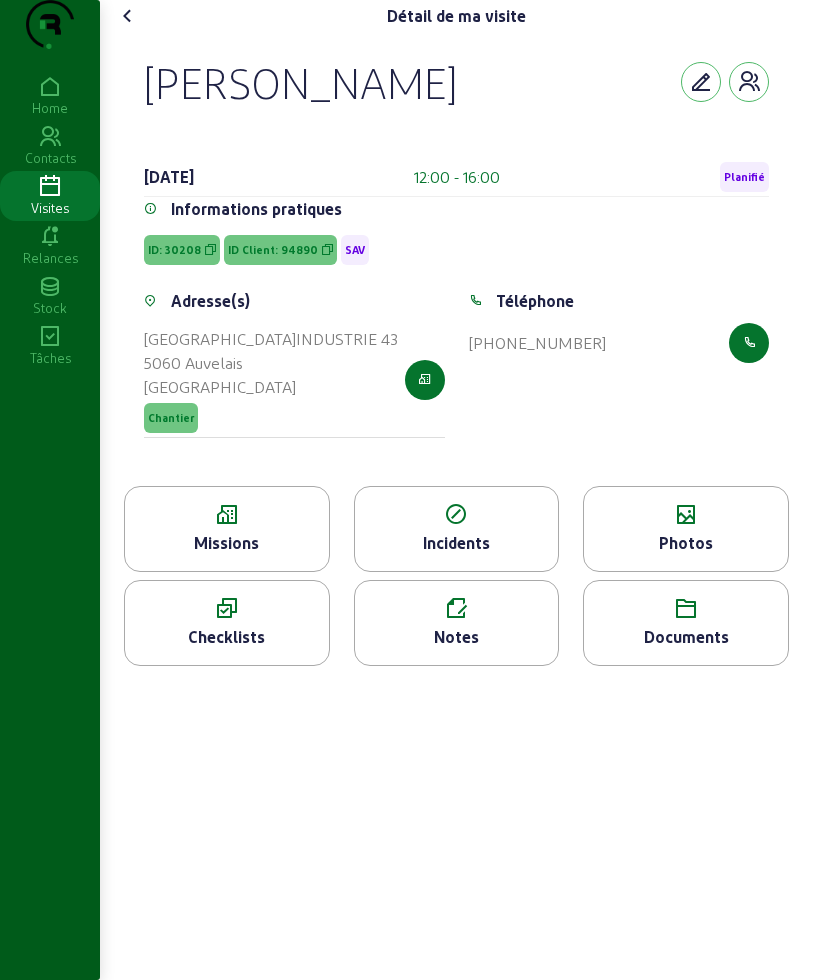 click 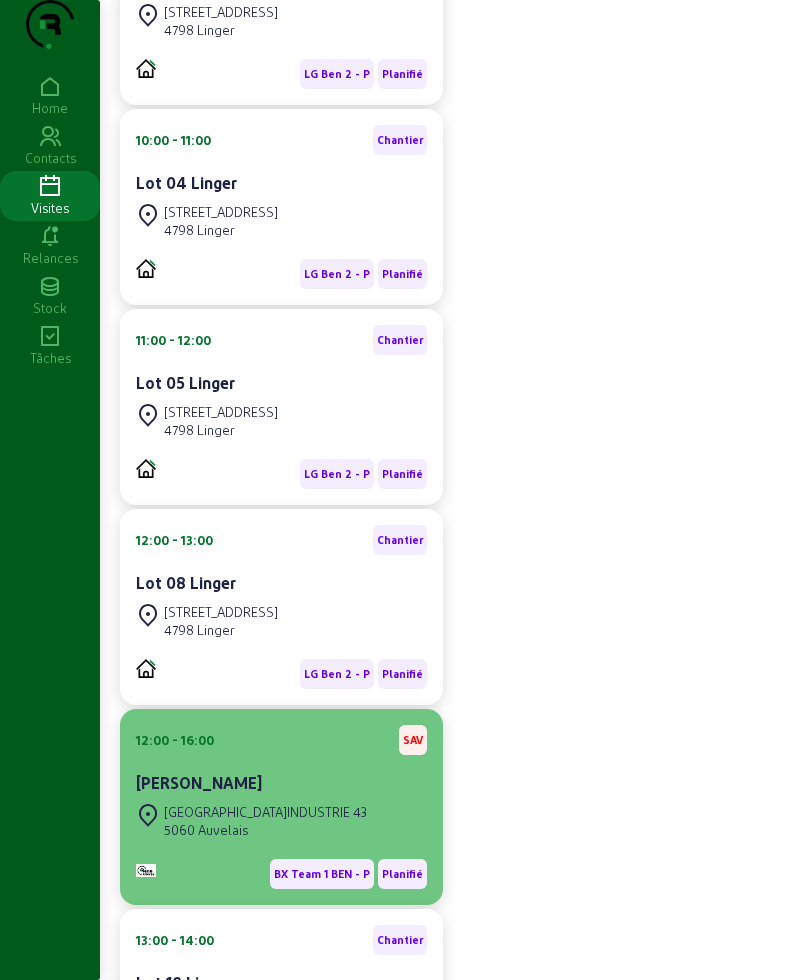 scroll, scrollTop: 1500, scrollLeft: 0, axis: vertical 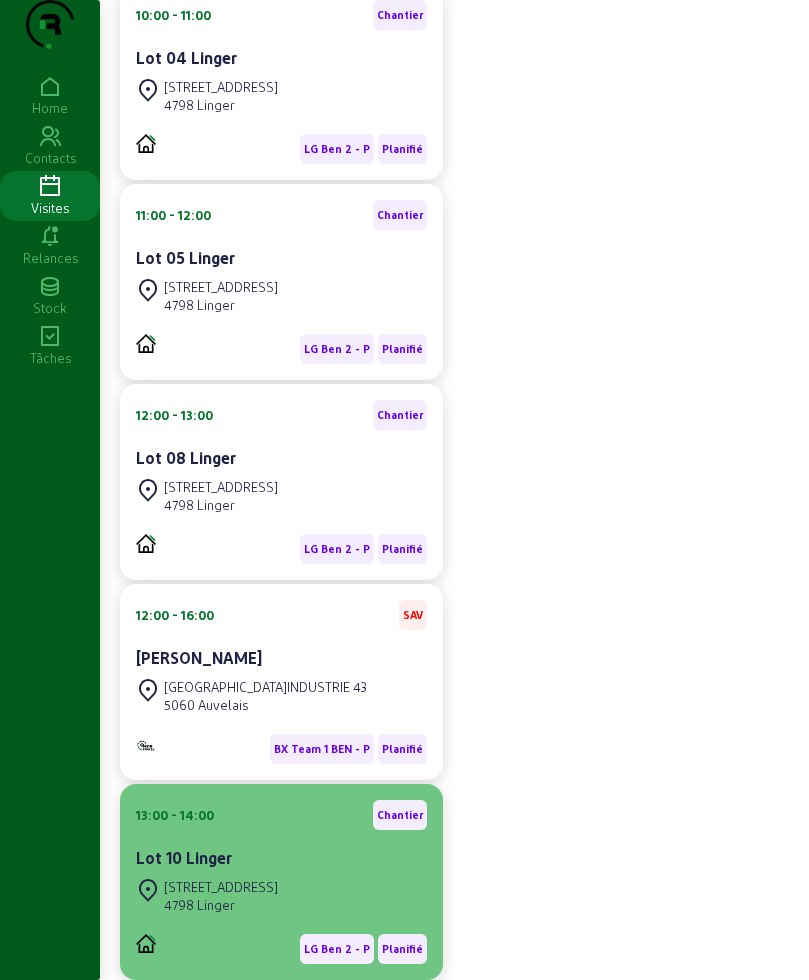 click on "13:00 - 14:00  Chantier" 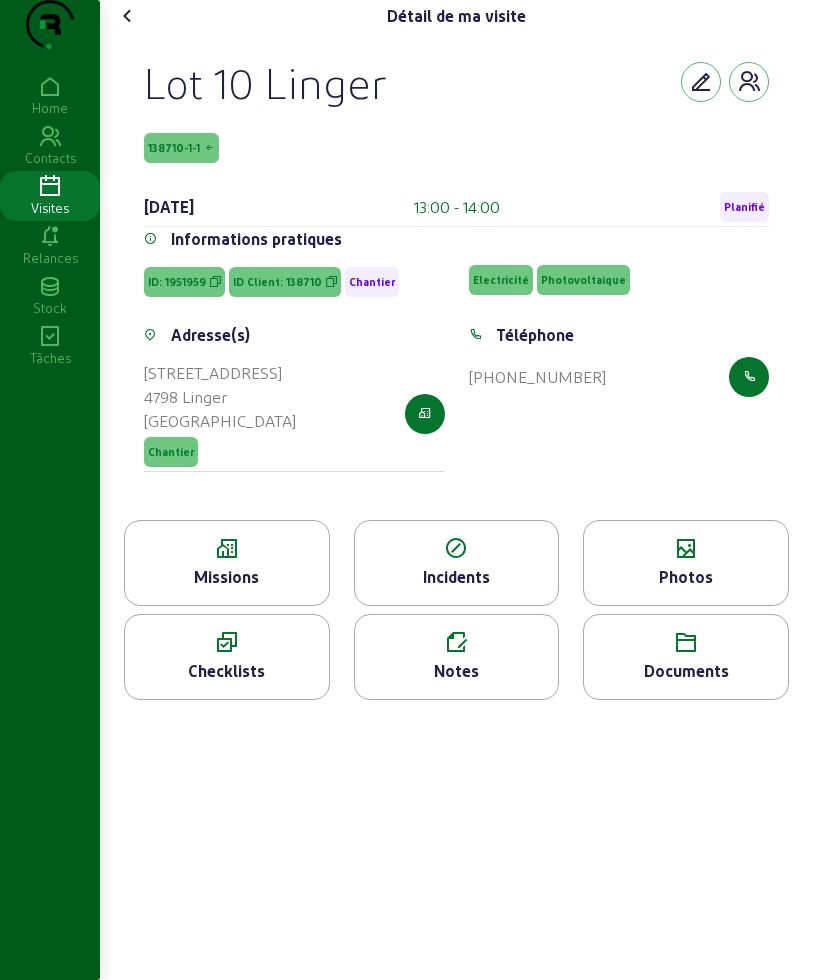 drag, startPoint x: 138, startPoint y: 101, endPoint x: 599, endPoint y: 417, distance: 558.907 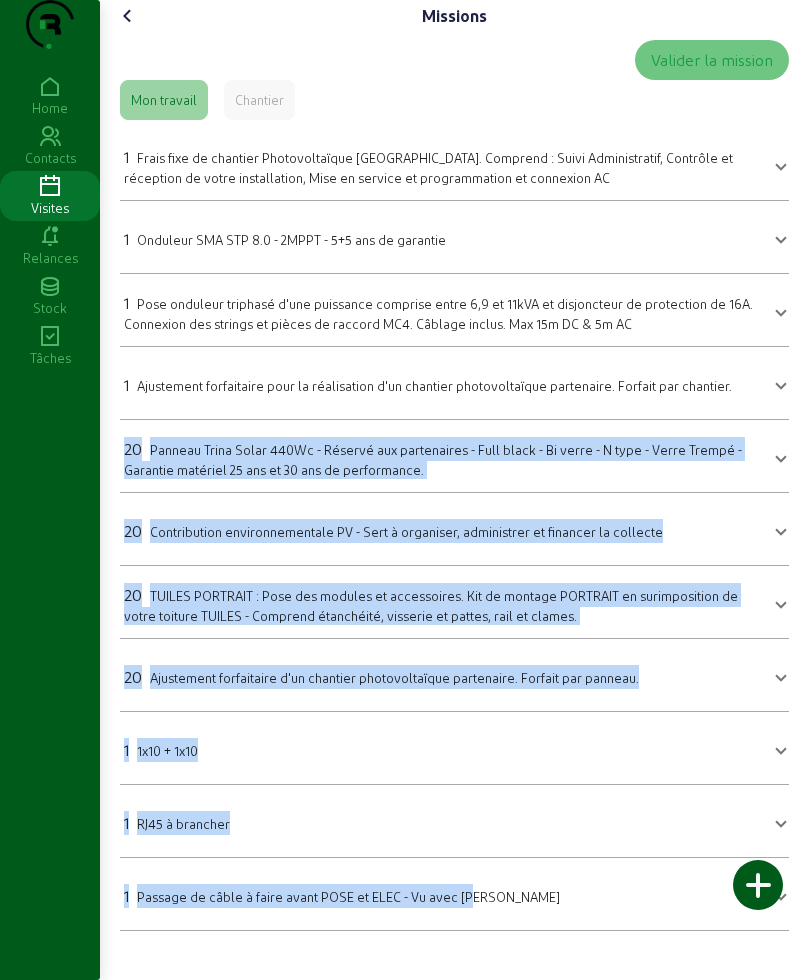 scroll, scrollTop: 7, scrollLeft: 0, axis: vertical 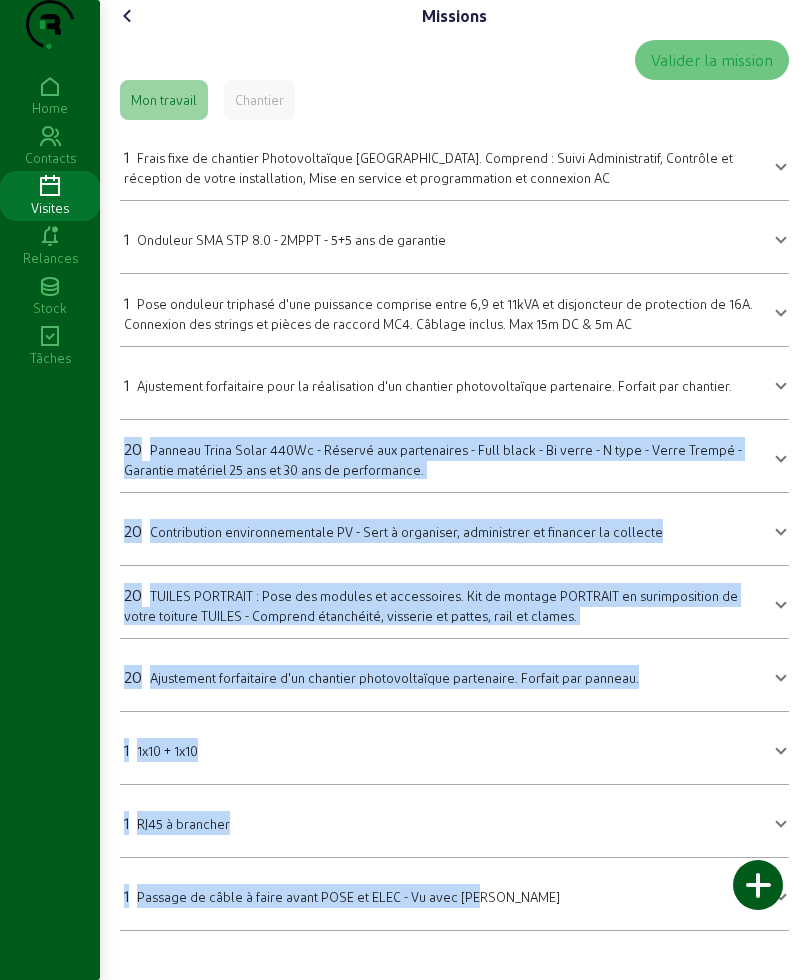 drag, startPoint x: 121, startPoint y: 476, endPoint x: 632, endPoint y: 997, distance: 729.76843 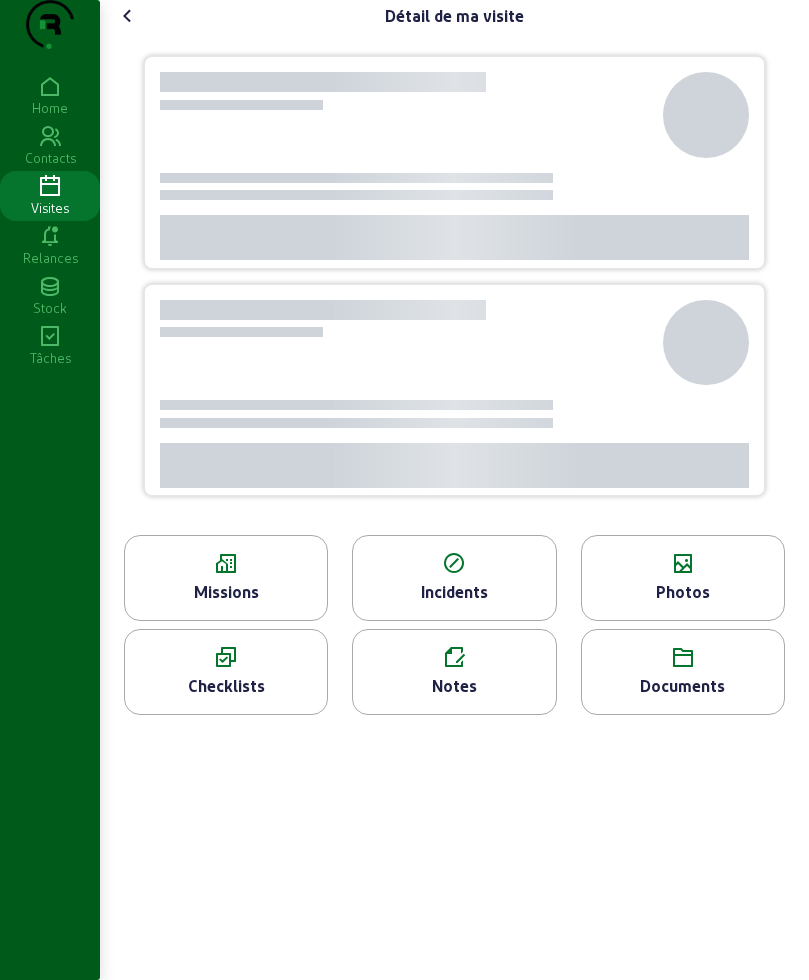 scroll, scrollTop: 0, scrollLeft: 0, axis: both 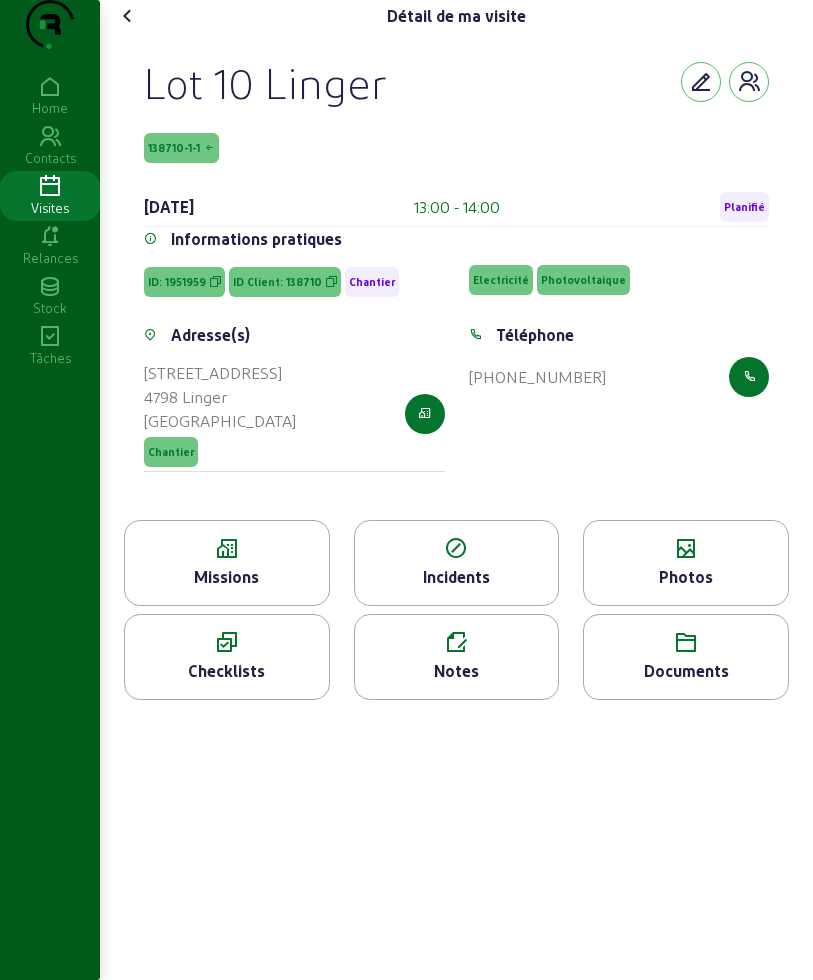 click on "Photos" 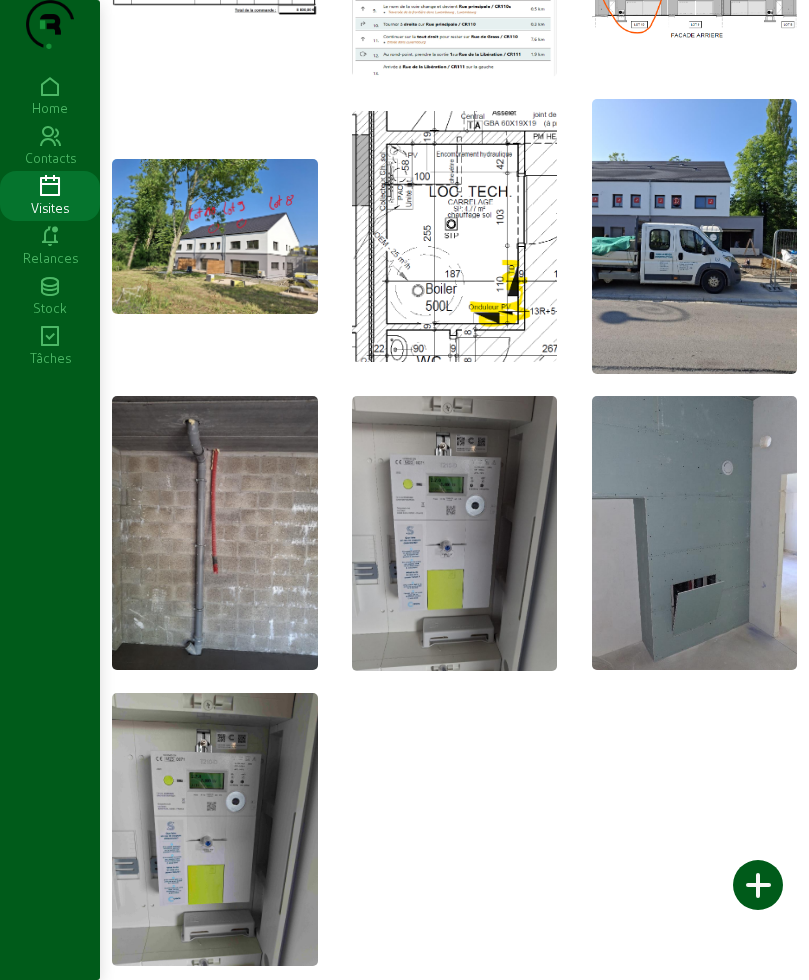 scroll, scrollTop: 536, scrollLeft: 0, axis: vertical 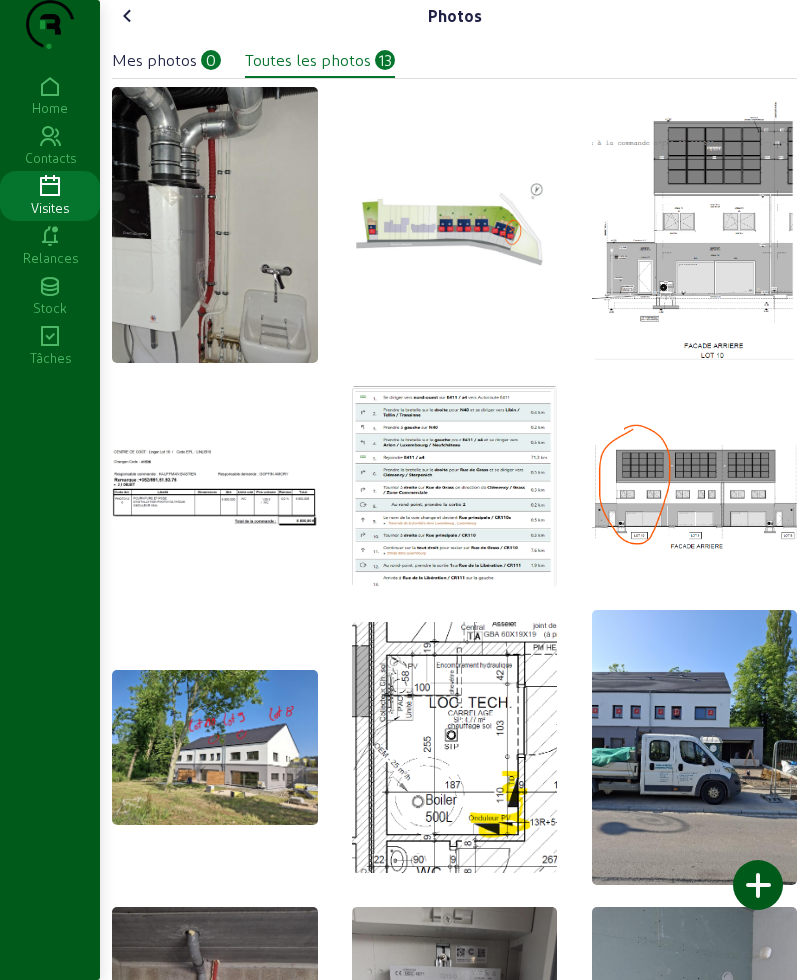 click 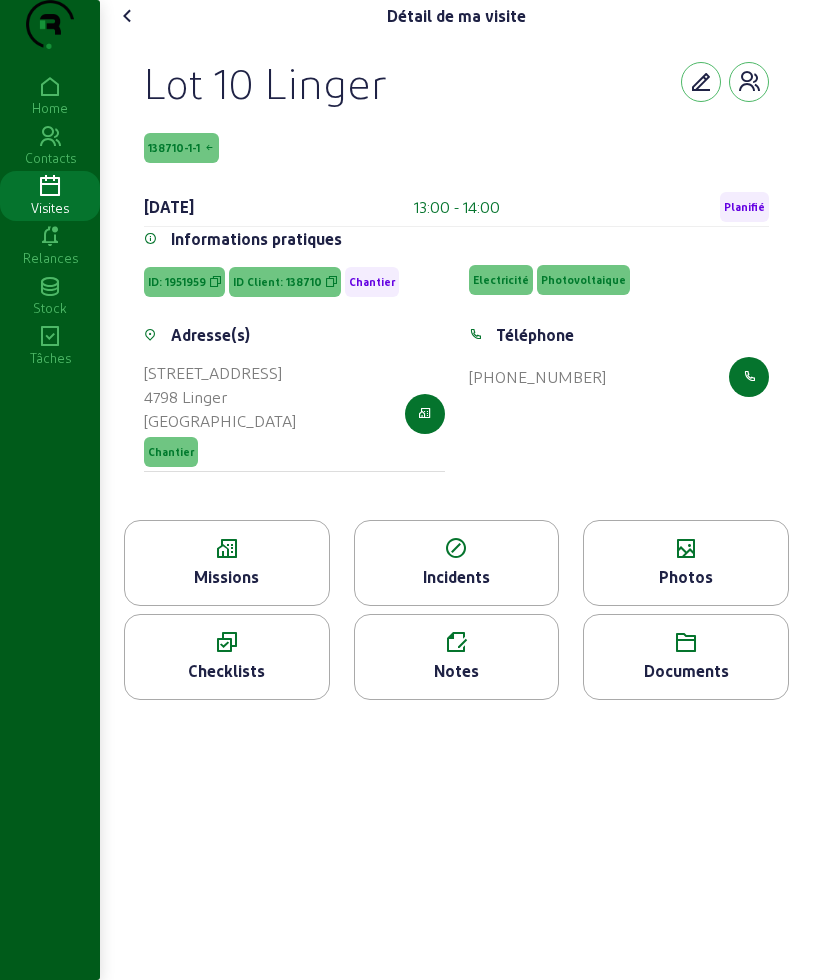 click 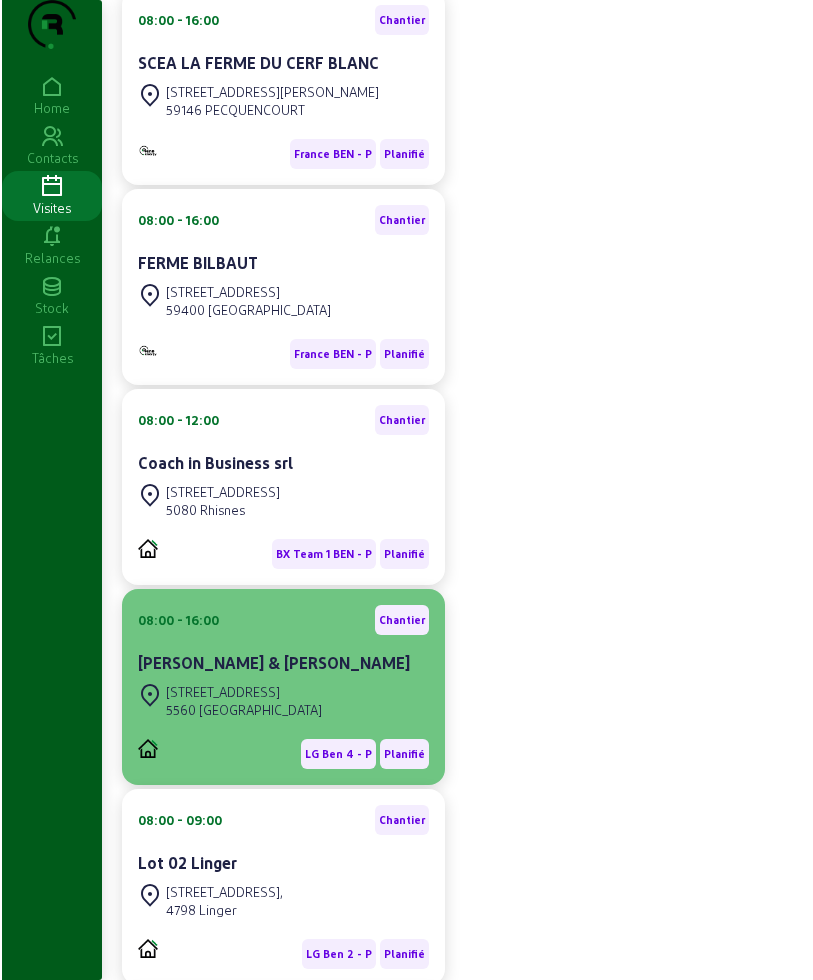 scroll, scrollTop: 0, scrollLeft: 0, axis: both 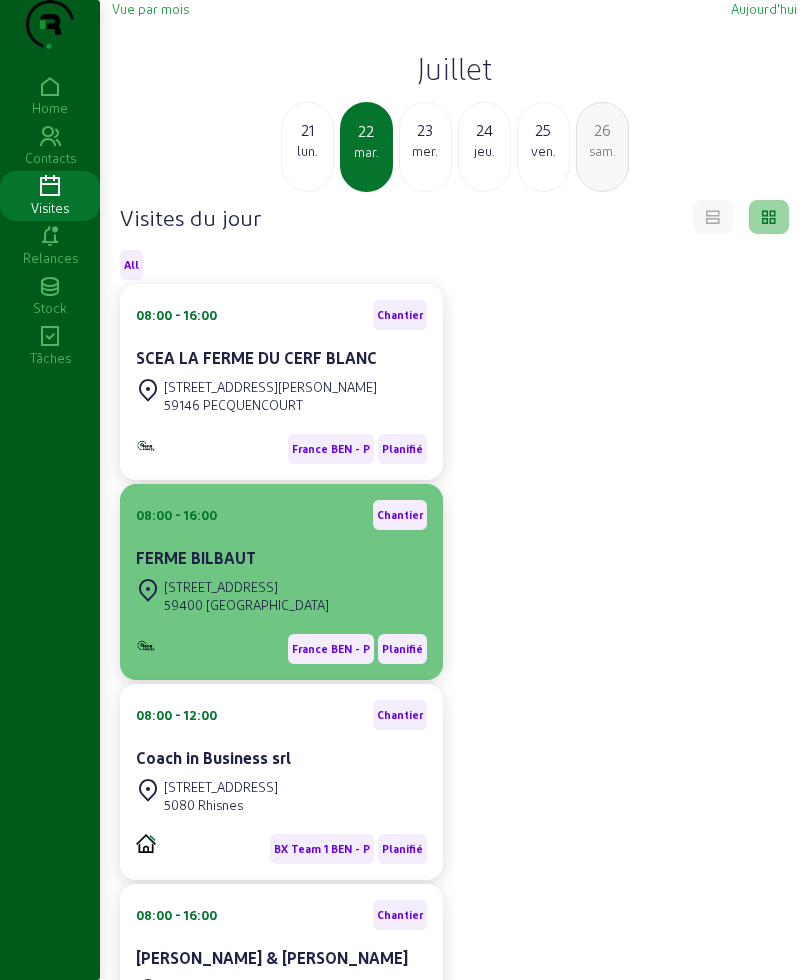 click on "08:00 - 16:00  Chantier  FERME BILBAUT" 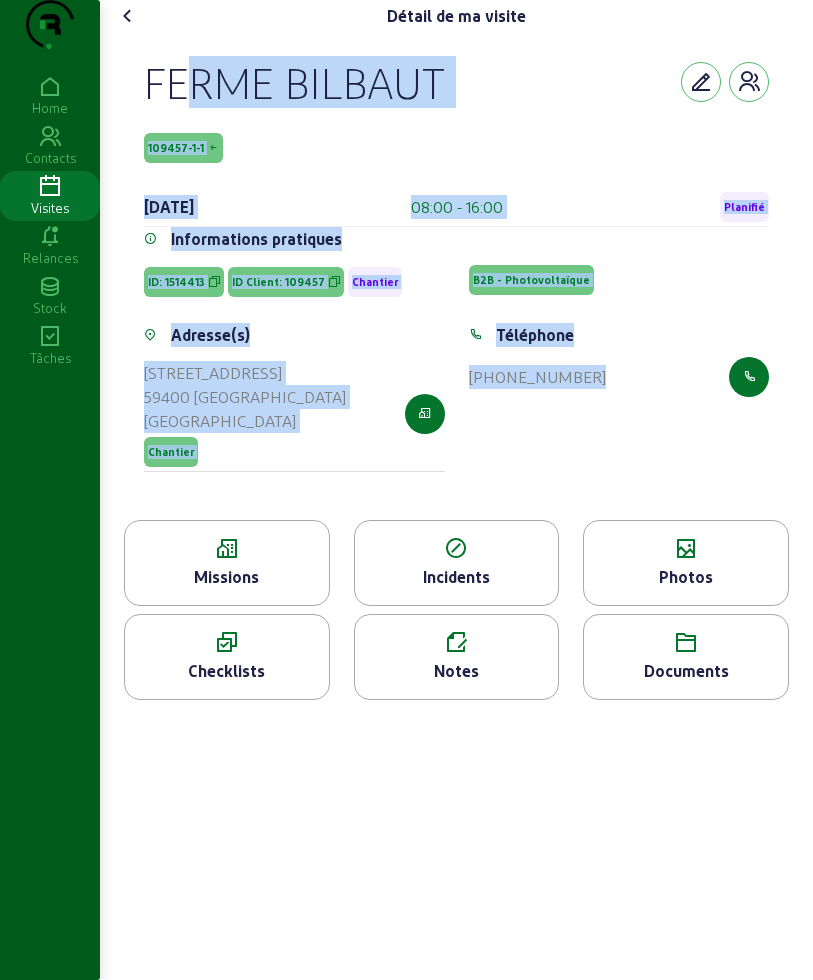 drag, startPoint x: 158, startPoint y: 137, endPoint x: 654, endPoint y: 493, distance: 610.5342 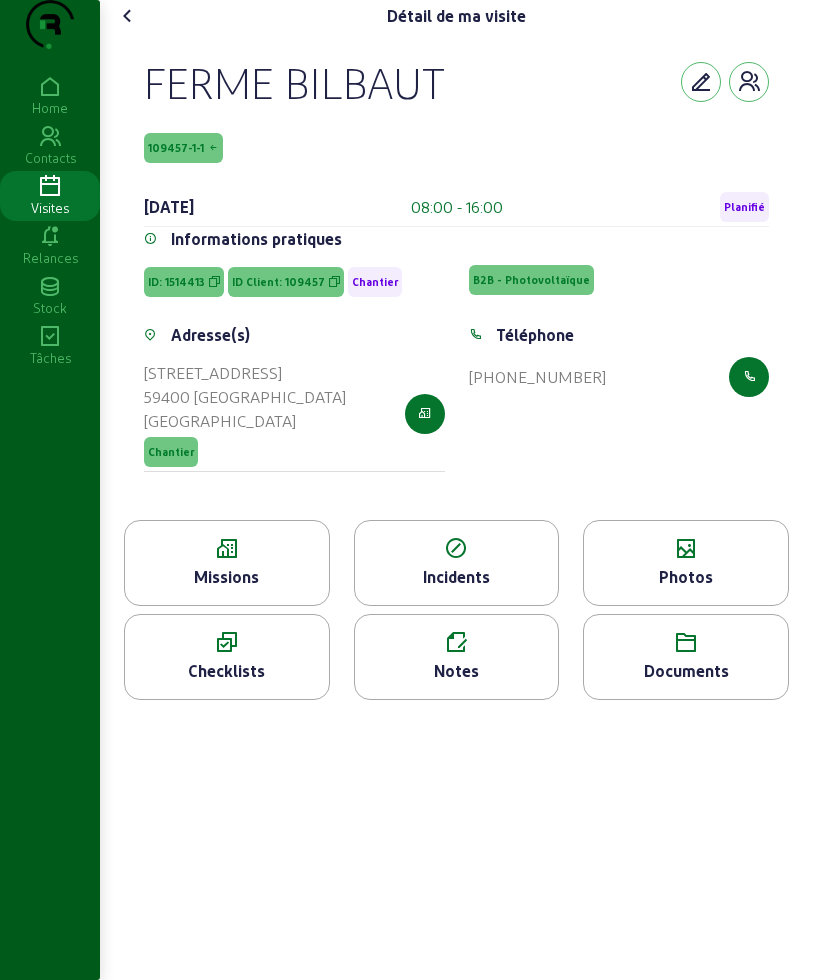 click 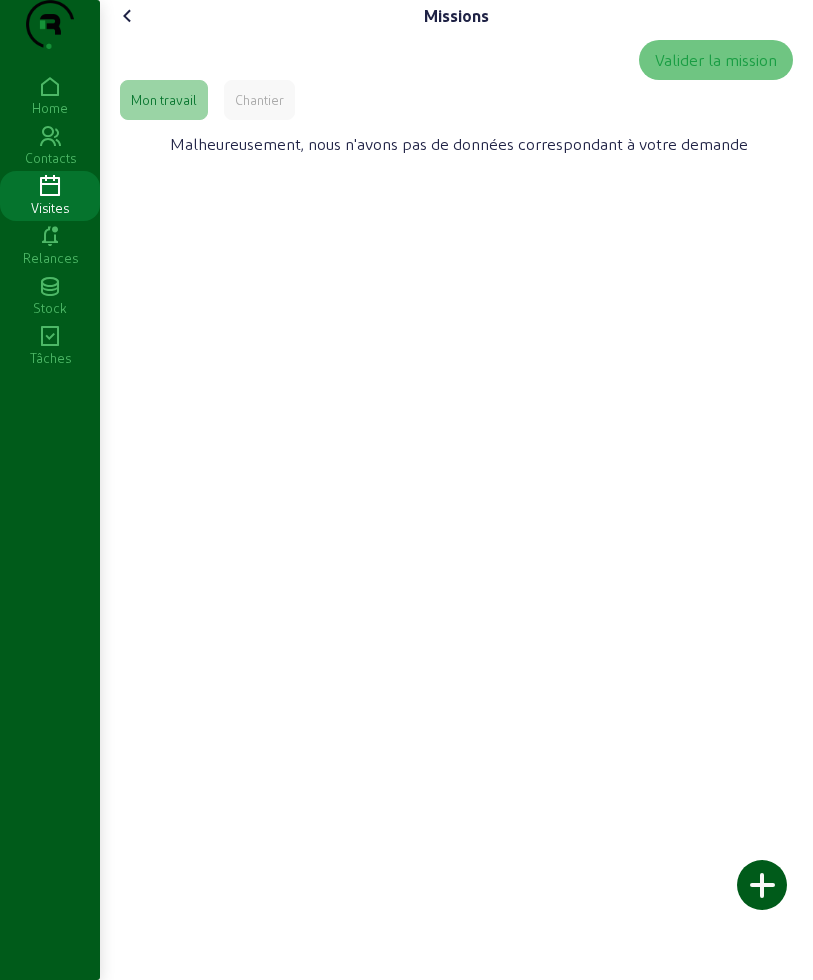 click on "Chantier" 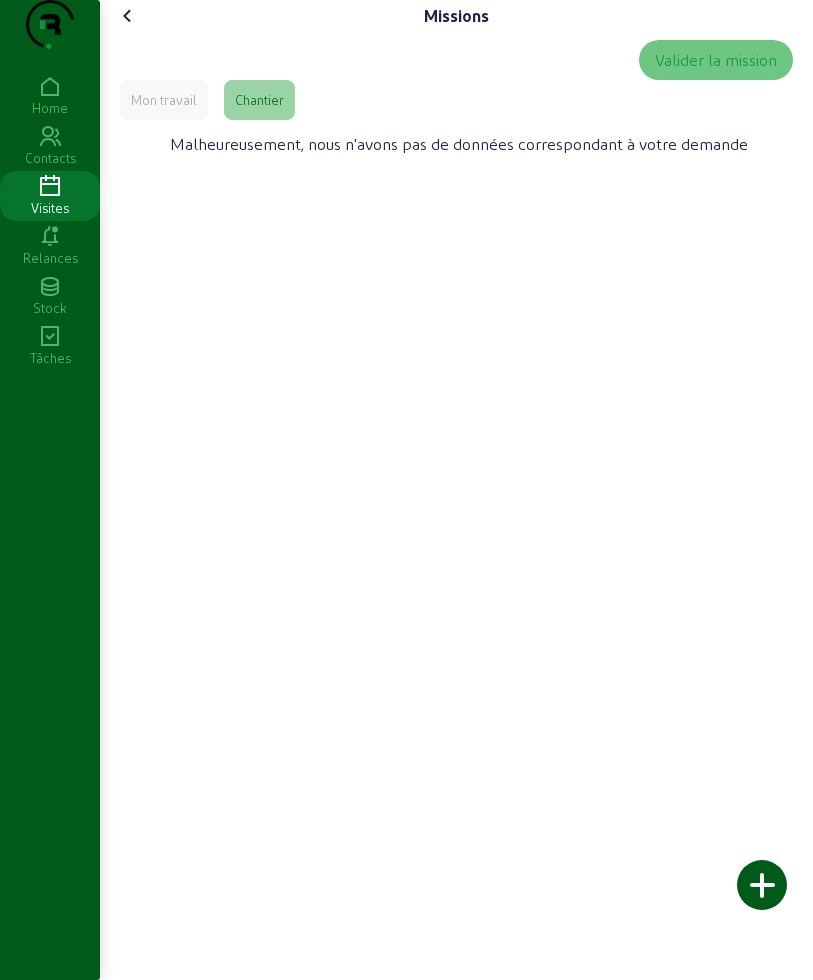click 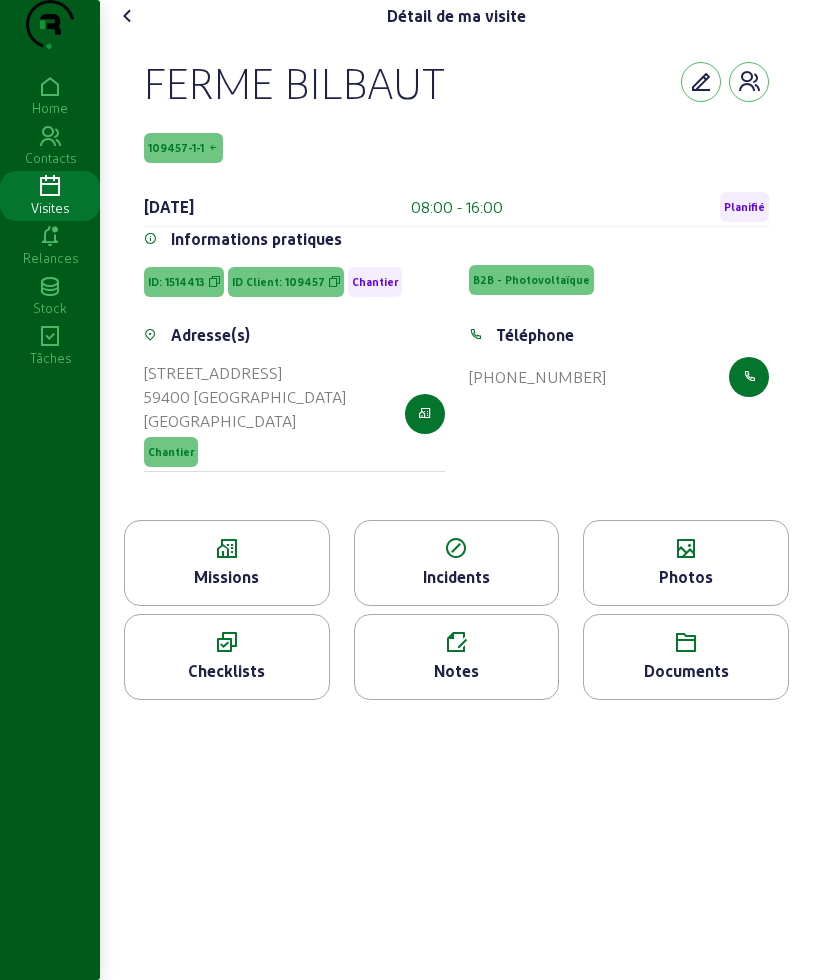 click on "Photos" 